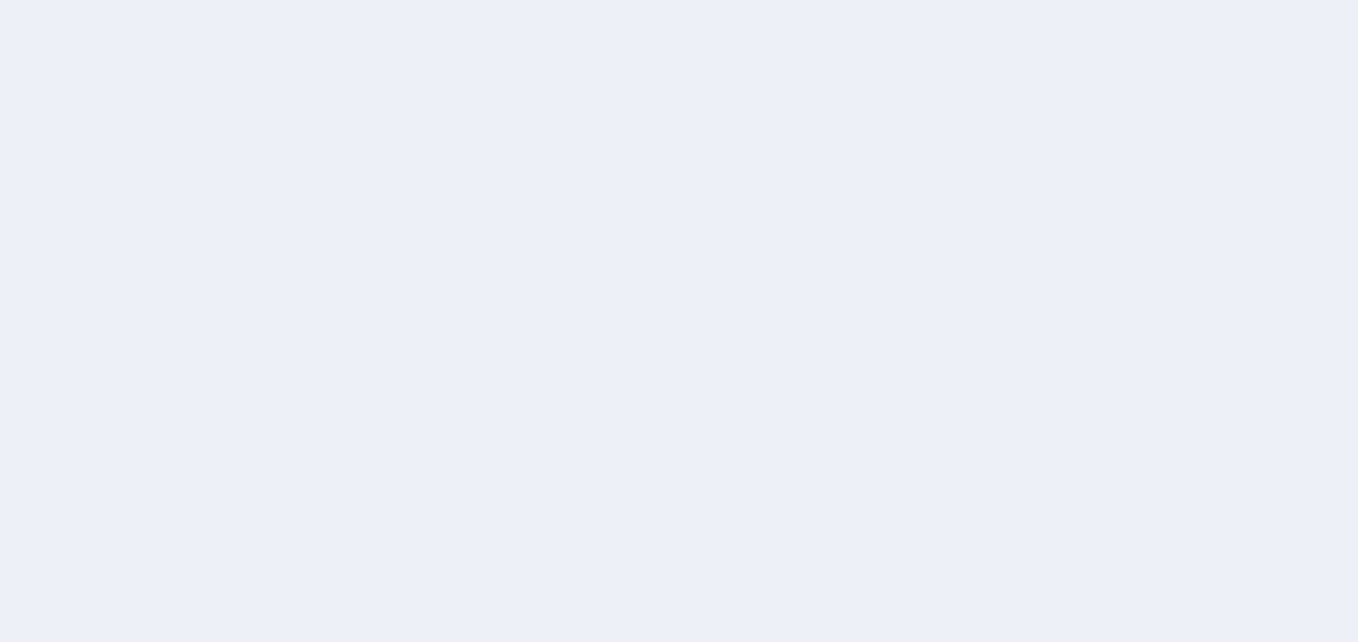scroll, scrollTop: 0, scrollLeft: 0, axis: both 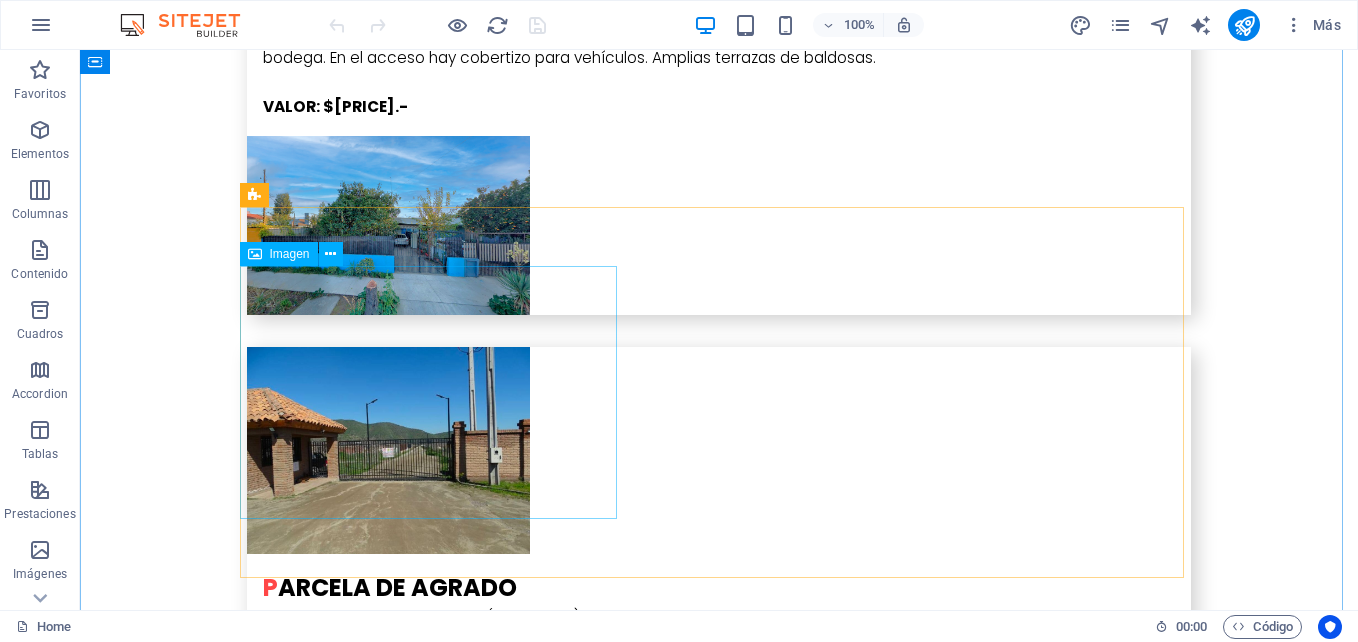 click at bounding box center [388, 5029] 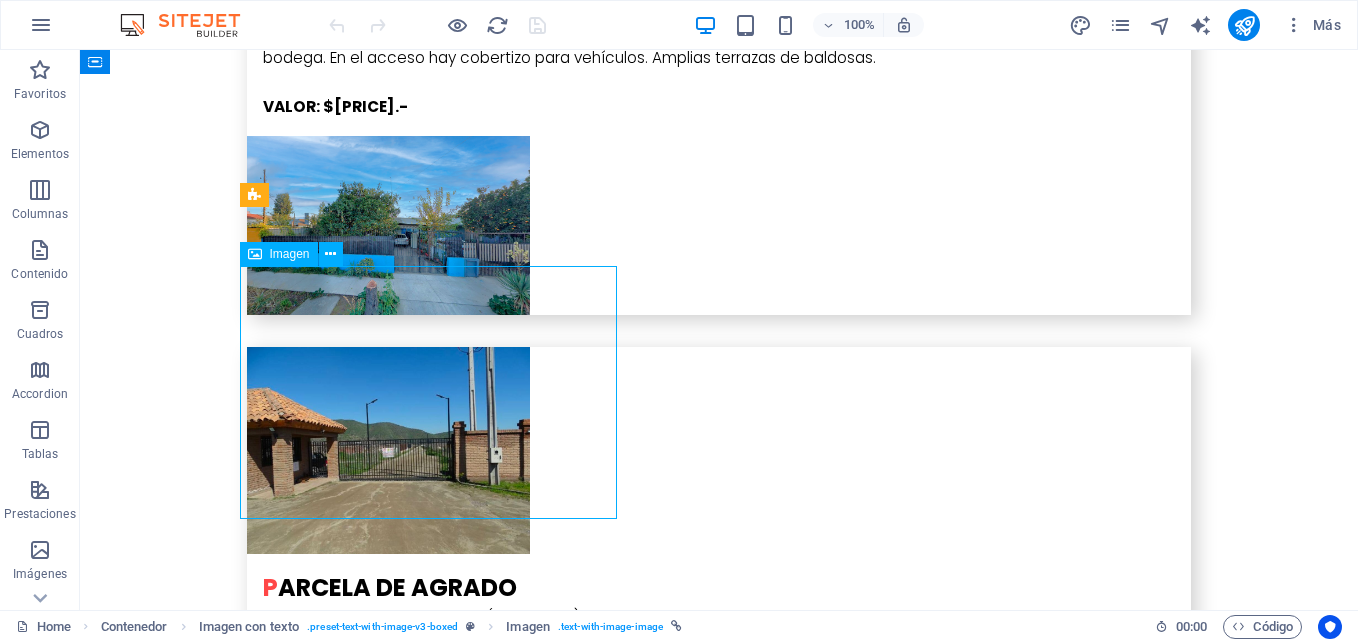 click at bounding box center (388, 5029) 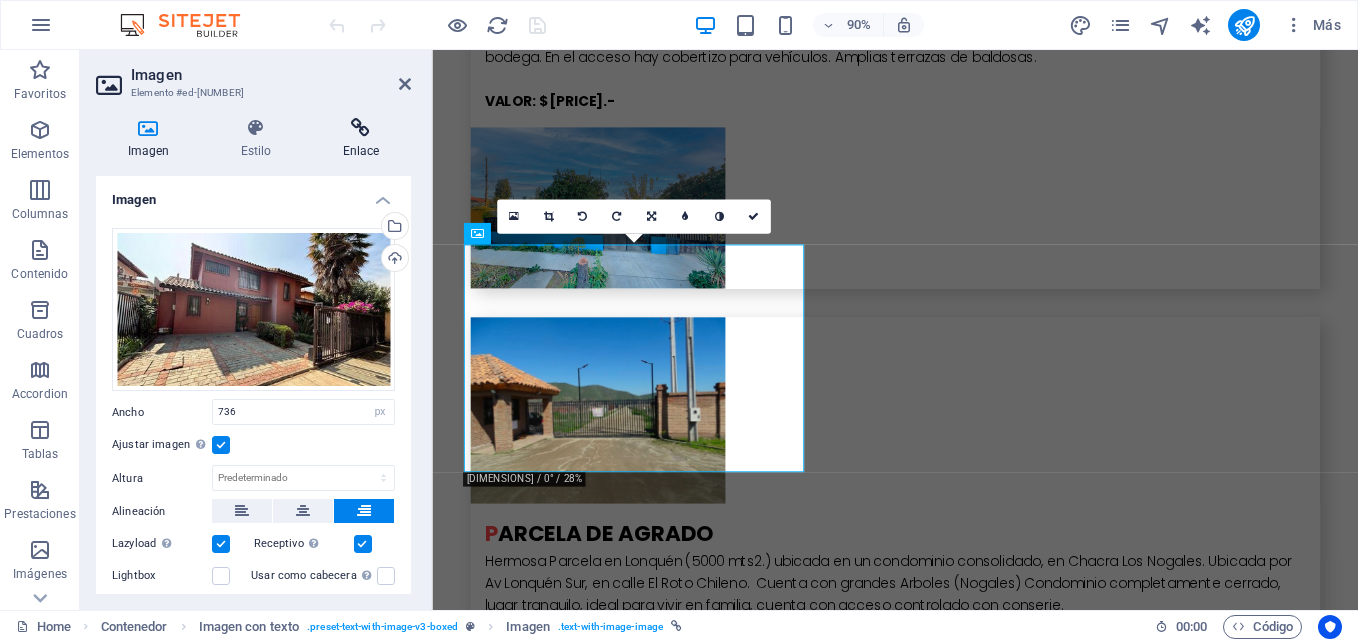 click at bounding box center [361, 128] 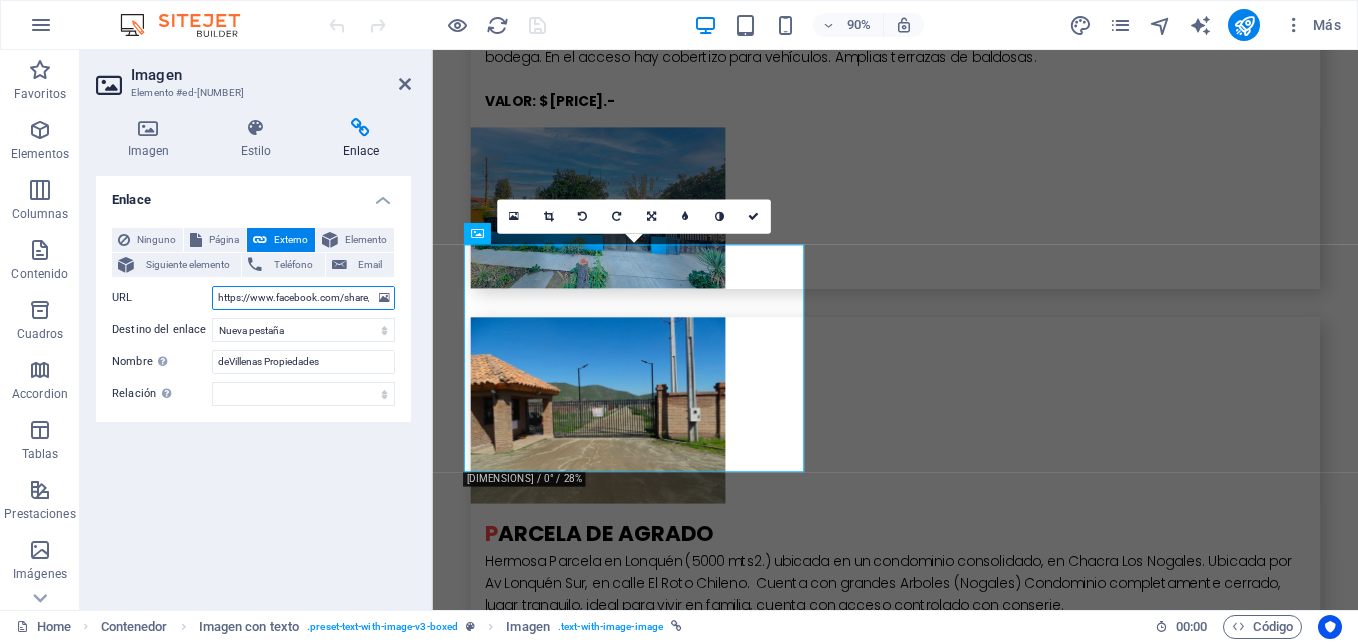 click on "https://www.facebook.com/share/[ID]/" at bounding box center [303, 298] 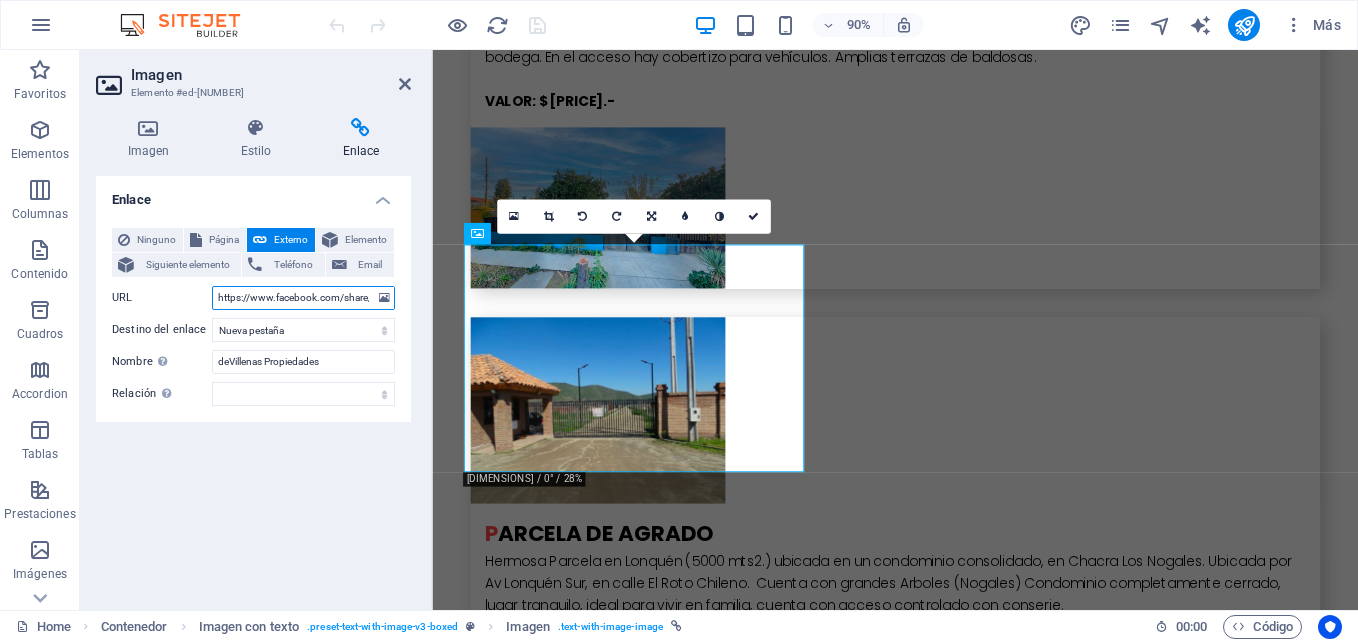 click on "https://www.facebook.com/share/[ID]/" at bounding box center (303, 298) 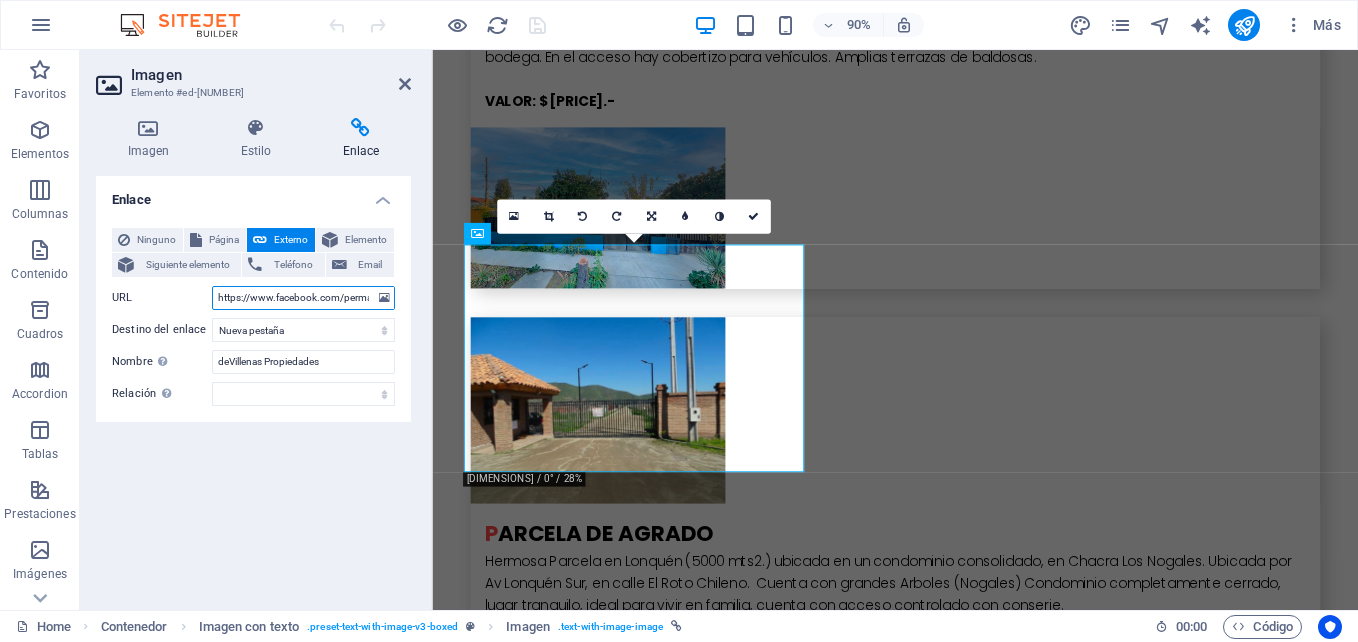 scroll, scrollTop: 0, scrollLeft: 590, axis: horizontal 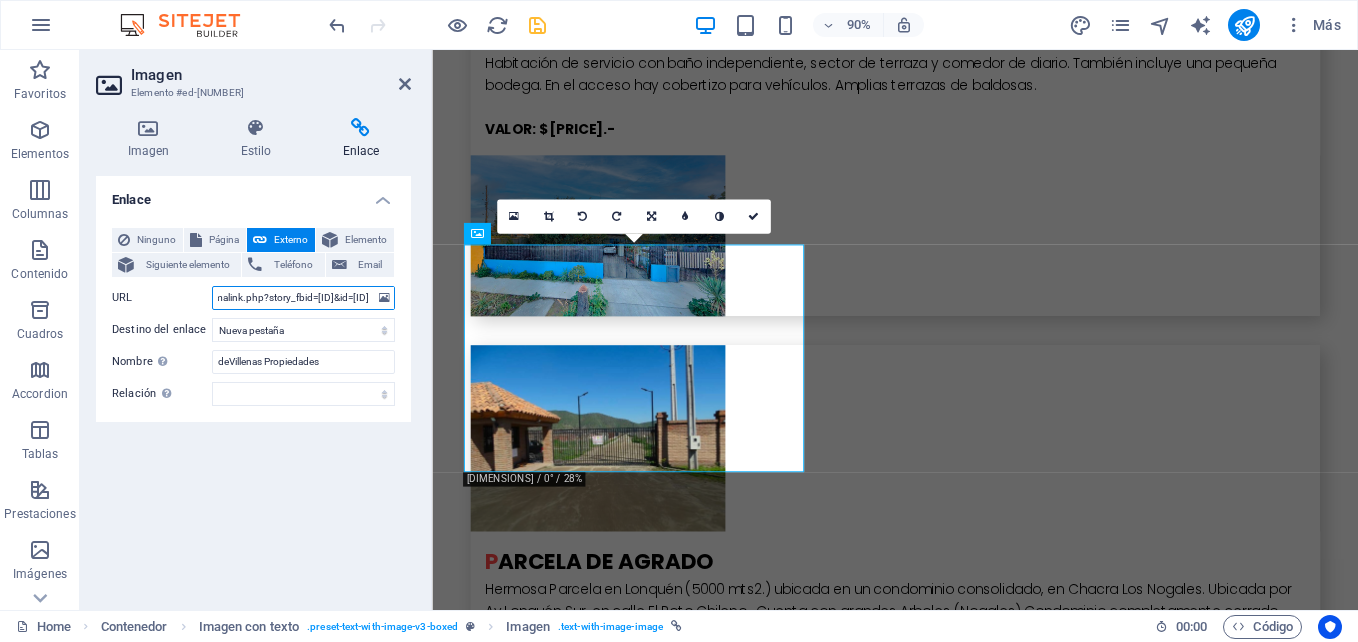 type on "https://www.facebook.com/permalink.php?story_fbid=[ID]&id=[ID]" 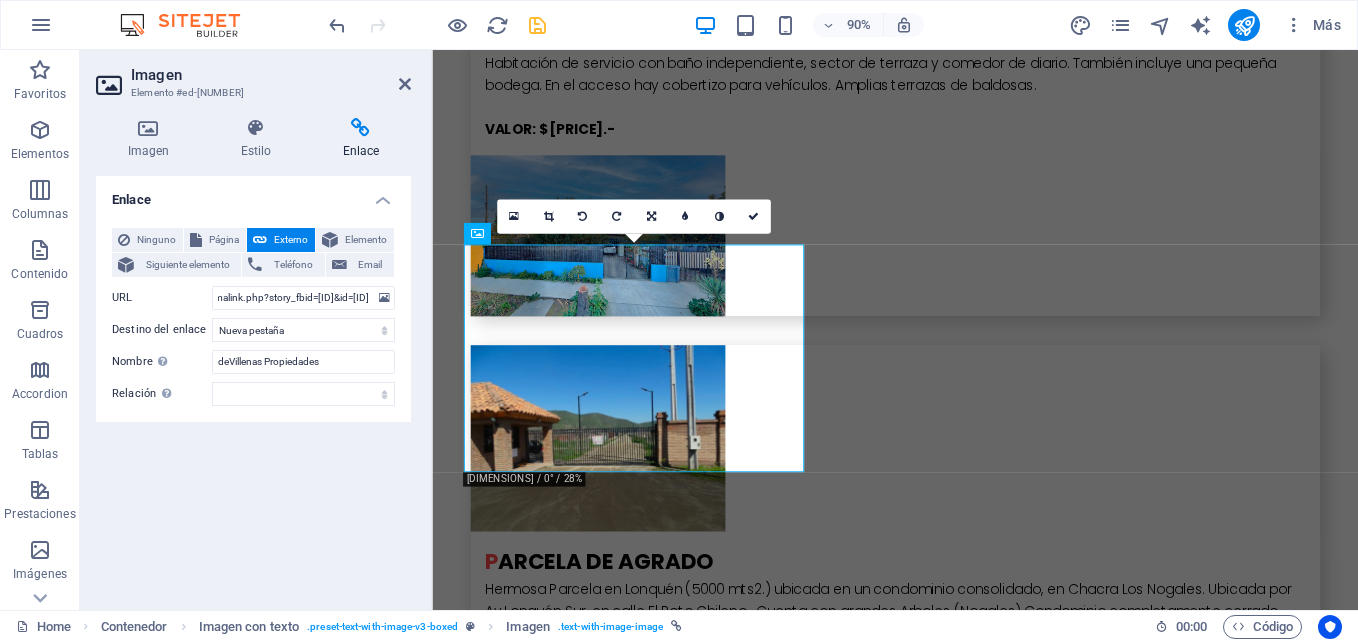 scroll, scrollTop: 0, scrollLeft: 0, axis: both 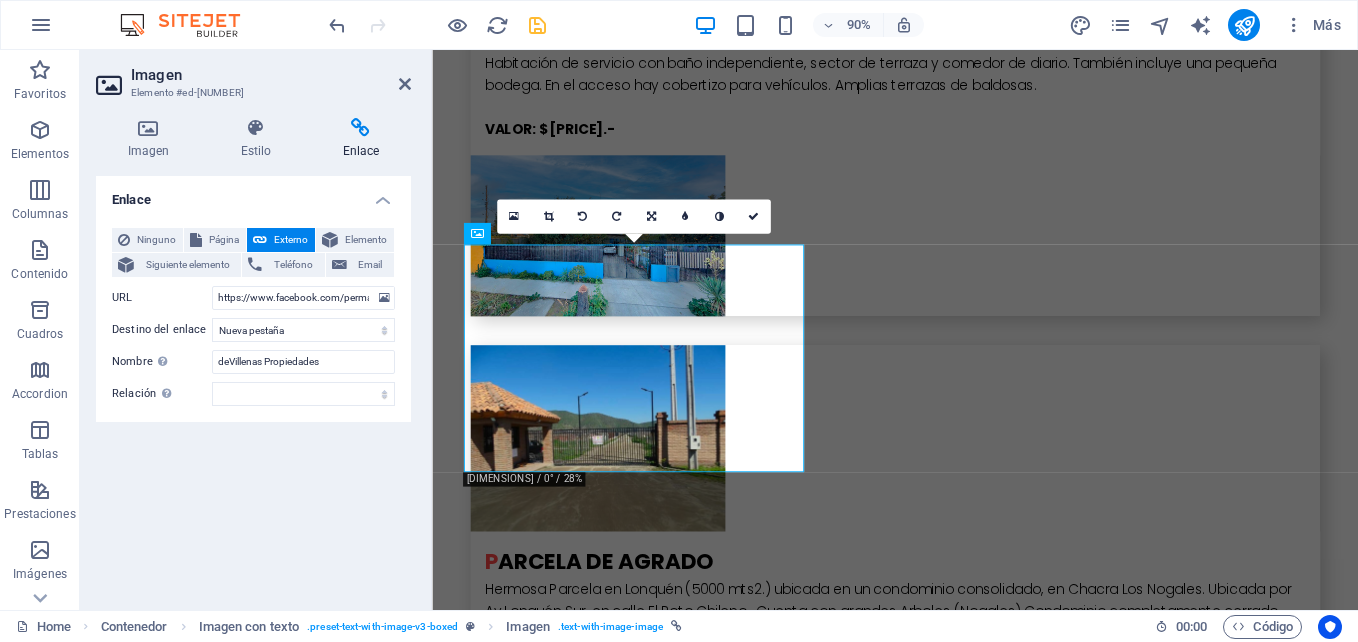 click at bounding box center (537, 25) 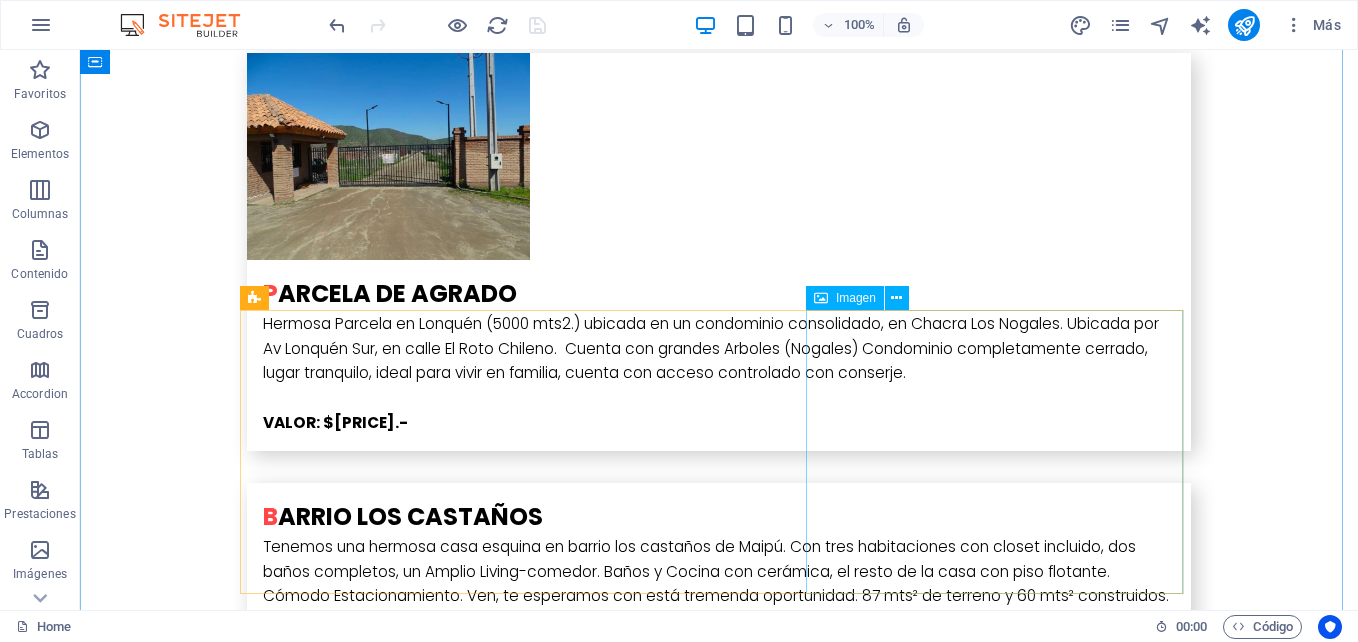 scroll, scrollTop: 5100, scrollLeft: 0, axis: vertical 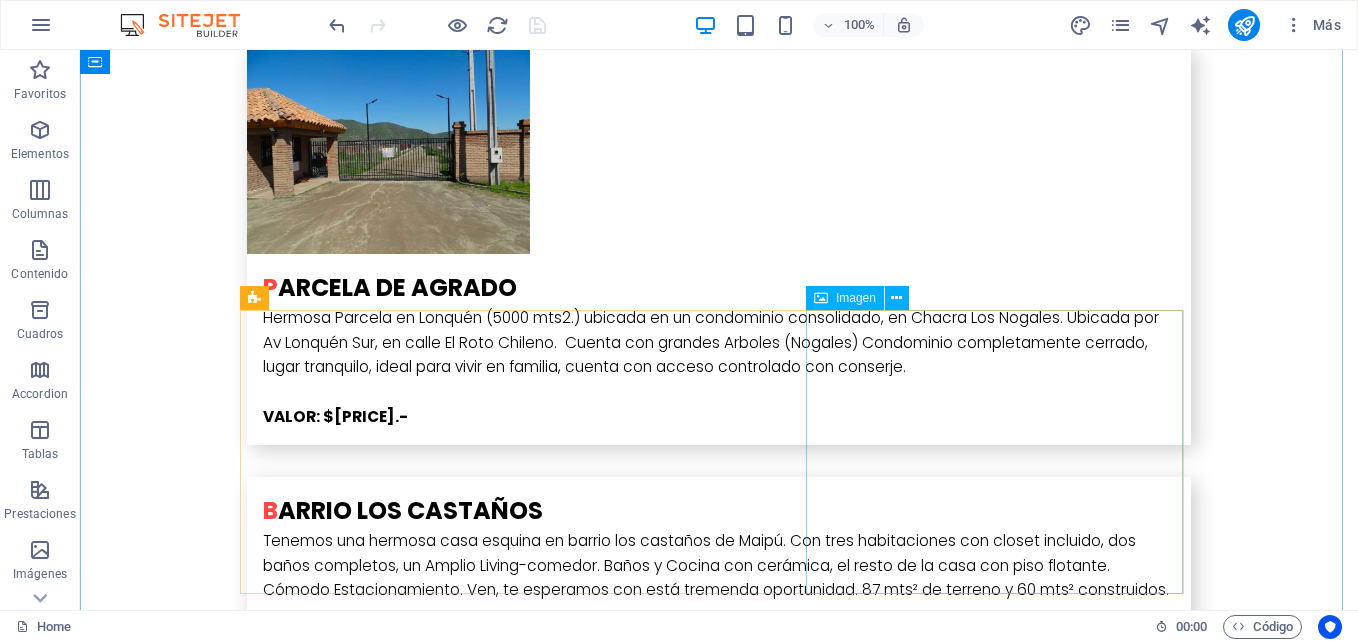 click at bounding box center [388, 5579] 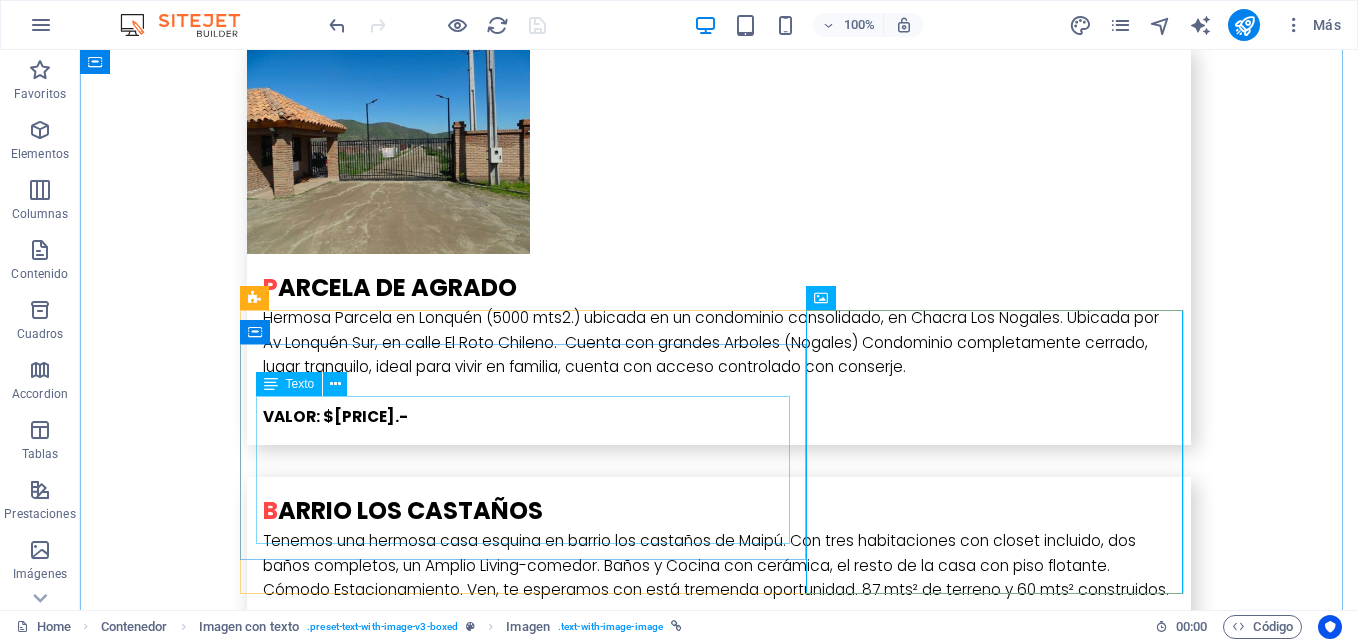 click on "Hermosa Parcela Condominio Alto el Rosario (5000 mts2.) ubicada en Padre Hurtado. Cuenta con empalmes de agua y luz. Completamente cercada. Con control de acceso y una espectacular vista en un sector tranquilo y en un plano listo para construir. VALOR: $[PRICE].-" at bounding box center (719, 5395) 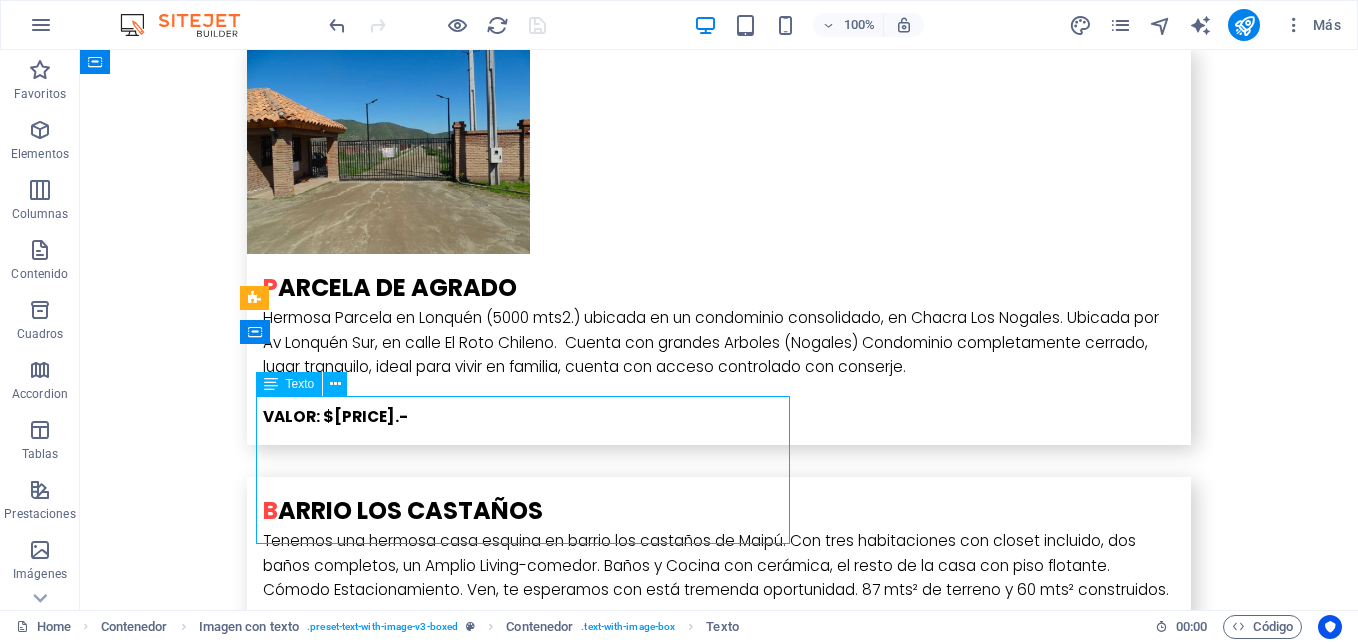 click on "Hermosa Parcela Condominio Alto el Rosario (5000 mts2.) ubicada en Padre Hurtado. Cuenta con empalmes de agua y luz. Completamente cercada. Con control de acceso y una espectacular vista en un sector tranquilo y en un plano listo para construir. VALOR: $[PRICE].-" at bounding box center [719, 5395] 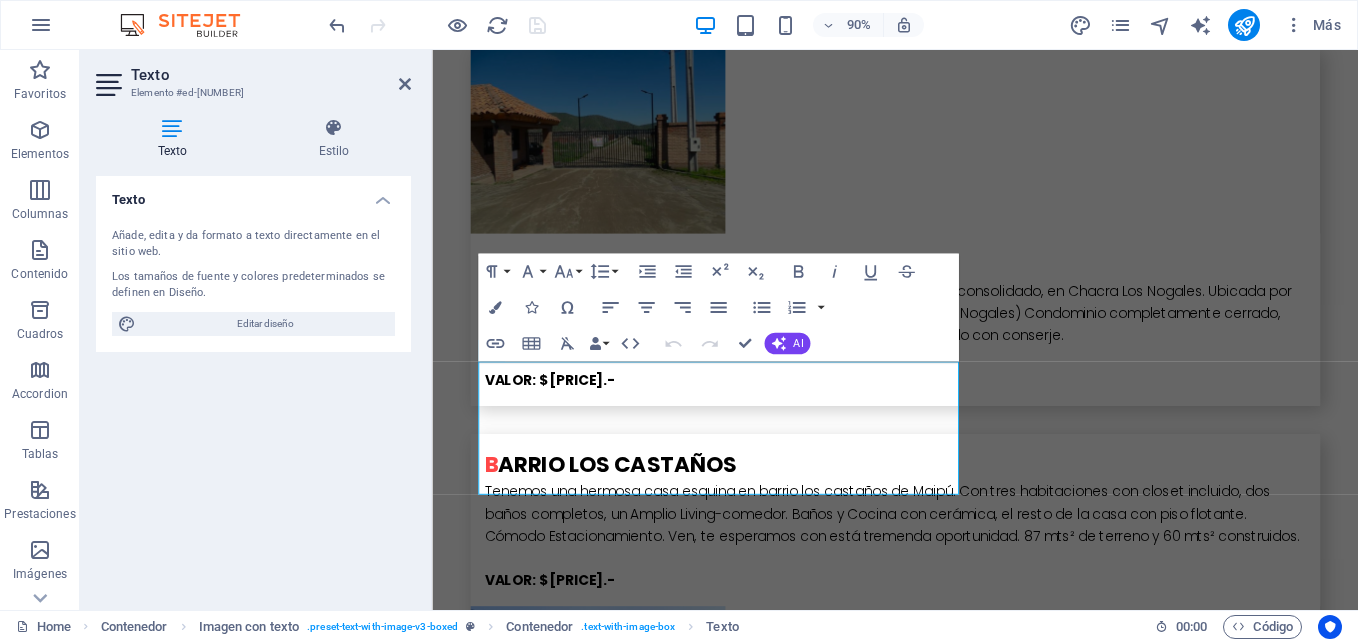 drag, startPoint x: 619, startPoint y: 408, endPoint x: 515, endPoint y: 414, distance: 104.172935 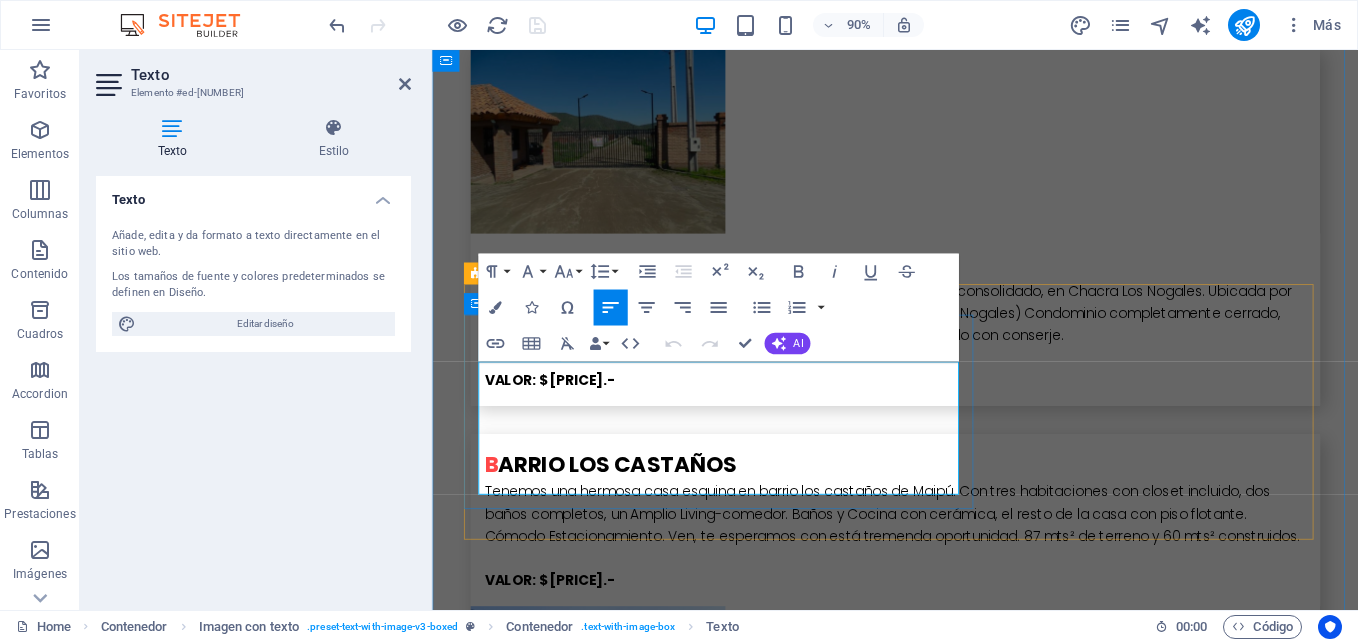 click on "Hermosa Parcela Condominio Alto el Rosario (5000 mts2.) ubicada en Padre Hurtado. Cuenta con empalmes de agua y luz. Completamente cercada. Con control de acceso y una espectacular vista en un sector tranquilo y en un plano listo para construir." at bounding box center (947, 5371) 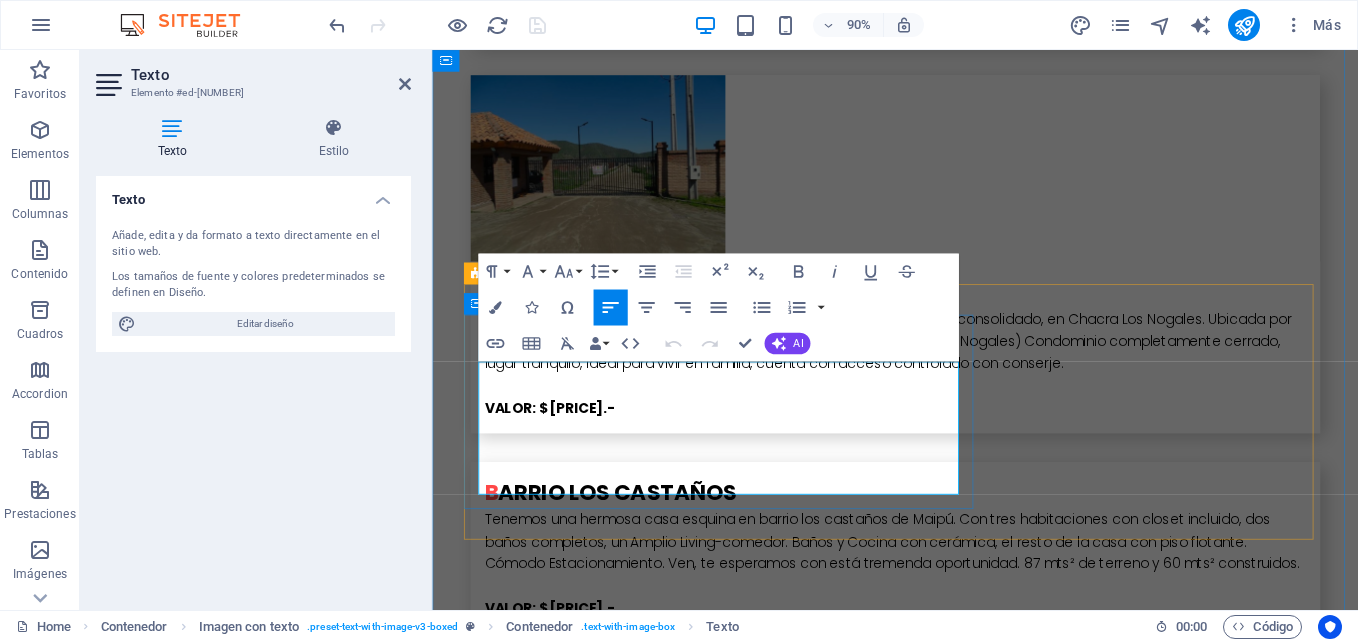 copy on "Hermosa Parcela Condominio Alto el Rosario (5000 mts2.) ubicada en Padre Hurtado. Cuenta con empalmes de agua y luz. Completamente cercada. Con control de acceso y una espectacular vista en un sector tranquilo y en un plano listo para construir." 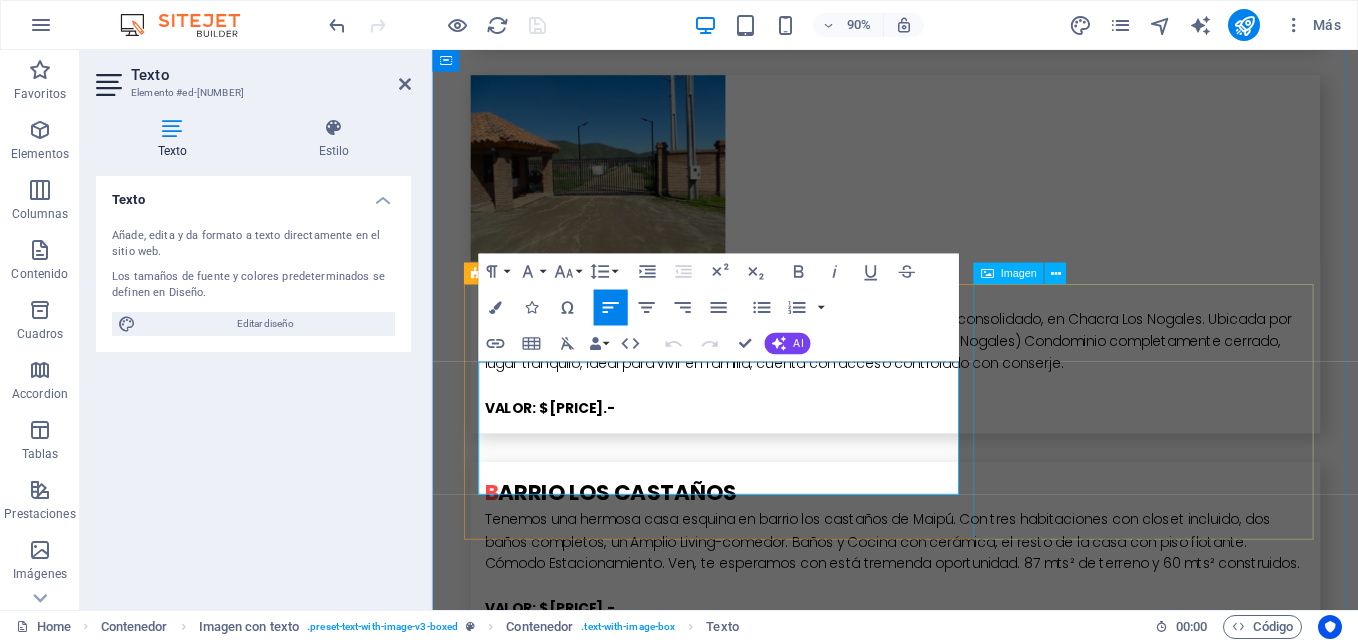 click at bounding box center (616, 5610) 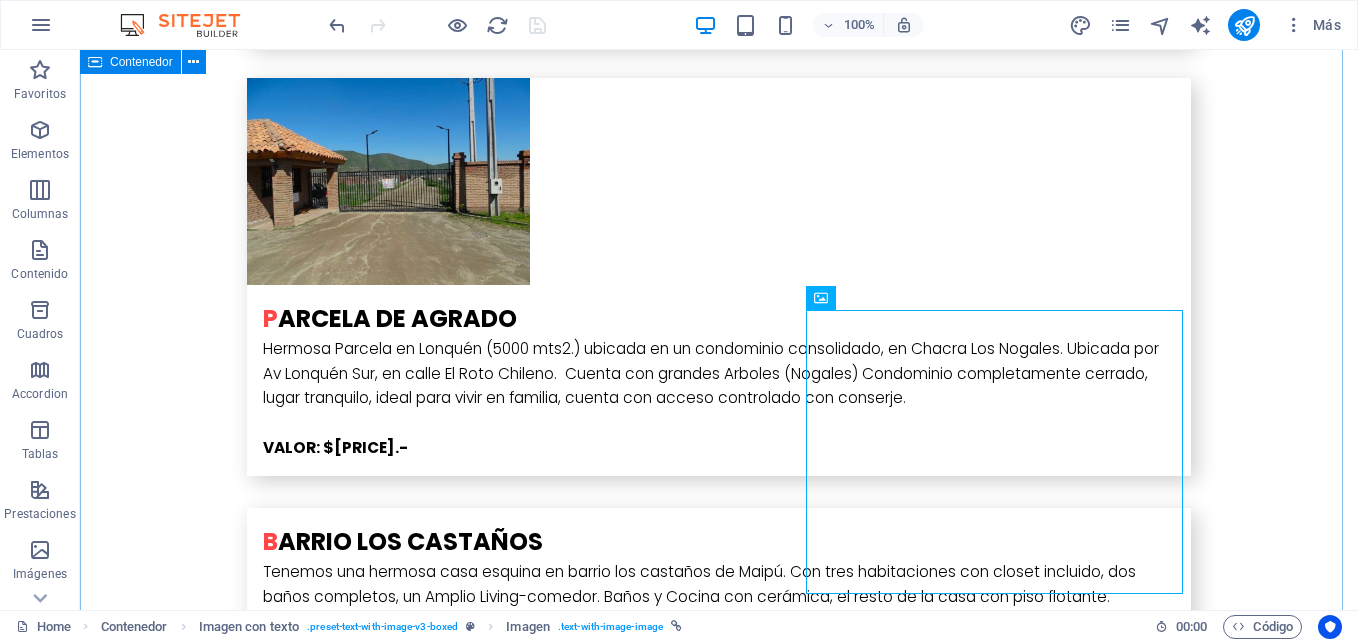 click on "b [NEIGHBORHOOD] propiedad en Barrio el Gomero de [CITY], en calle y no pasaje. Cuenta con dos pisos, en el primero, Dormitorio principal con baño y walk in closet, Amplia Cocina, Living Comedor, en el segundo piso 2 dormitorios y un baño completo. Patio y antejardín.  Casa aislada con mas de 200 metros cuadrados y más de 100 metros cuadrados construidos. Todas las ventanas en Termopanel y piso en Porcelanato en toda la Casa. VALOR: $[PRICE].-  [CITY] Casa aislada en sector netamente residencial, con gran terreno en La Cisterna. Aproximadamente 78 mts² construidos y 280 mts² de superficie total de terreno. Cuenta con 3 dormitorios living comedor Baño y cocina. Además cuenta con Habitación de servicio con baño independiente, sector de terraza y comedor de diario. También incluye una pequeña bodega. En el acceso hay cobertizo para vehículos. Amplias terrazas de baldosas. VALOR: $[PRICE].-  Parcela de agrado VALOR: $[PRICE].-  B [NEIGHBORHOOD] VALOR: $[PRICE].-  C" at bounding box center (719, 4528) 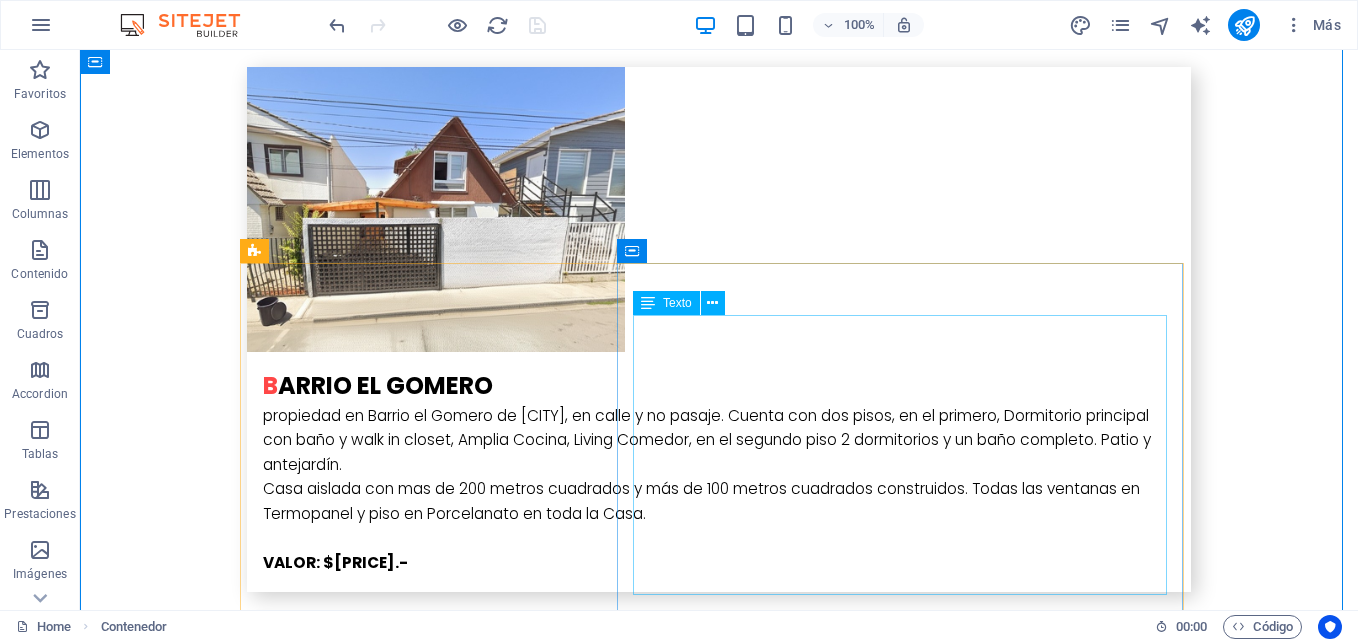 scroll, scrollTop: 4100, scrollLeft: 0, axis: vertical 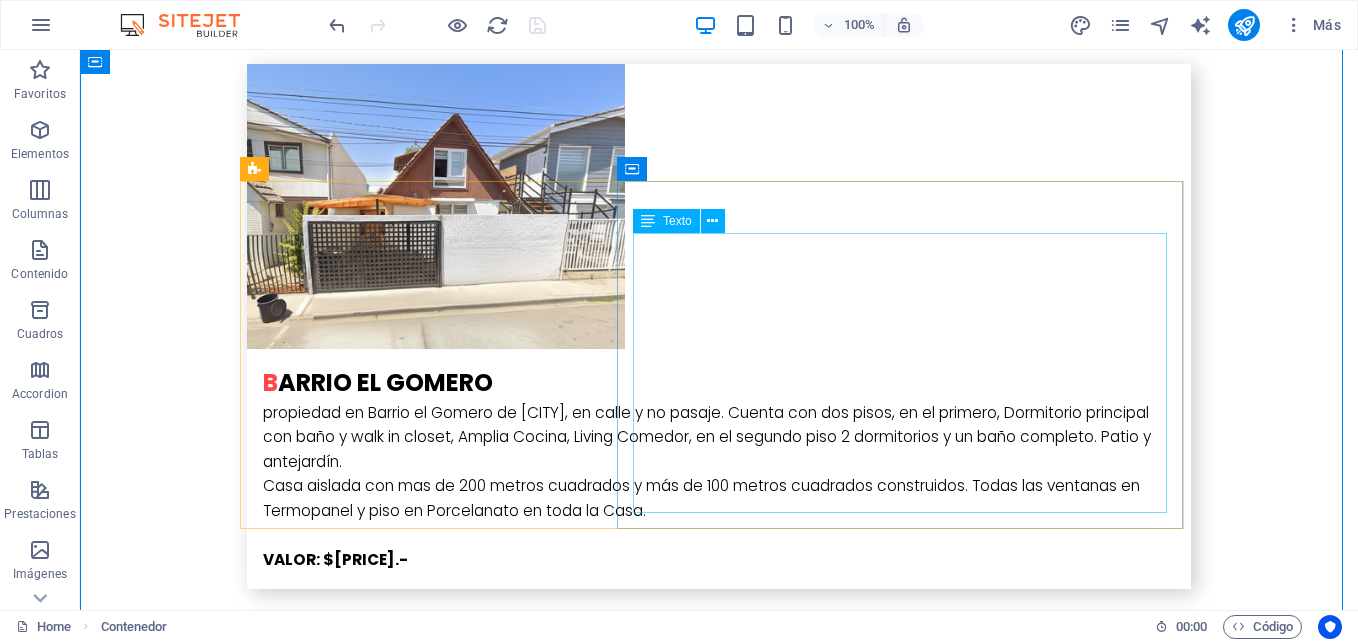 click on "Está propiedad se emplaza en sector tranquilo y familiar. Cercano a colegios, estaciones de servicio, supermercados, metro y comercio en general. 2 Dormitorios. 2 Baños. Amplio Living comedor. Cocina abierta y equipada. 72 M2 construidos más amplia Terraza. 1 Estacionamiento. Logia para lavadero. Condominio con Ingreso controlado. Departamento cuarto piso con Vista Oriente. Piscina y Salón de eventos en el recinto. Ubicación: 20 minutos Metro plaza de Maipú. 5 minutos a futura estación de Tren. 15 minutos Hospital del Carmen. 12 minutos CRS Maipú. 5 minutos MidMall Maipú. VALOR: $[PRICE].-" at bounding box center [719, 4399] 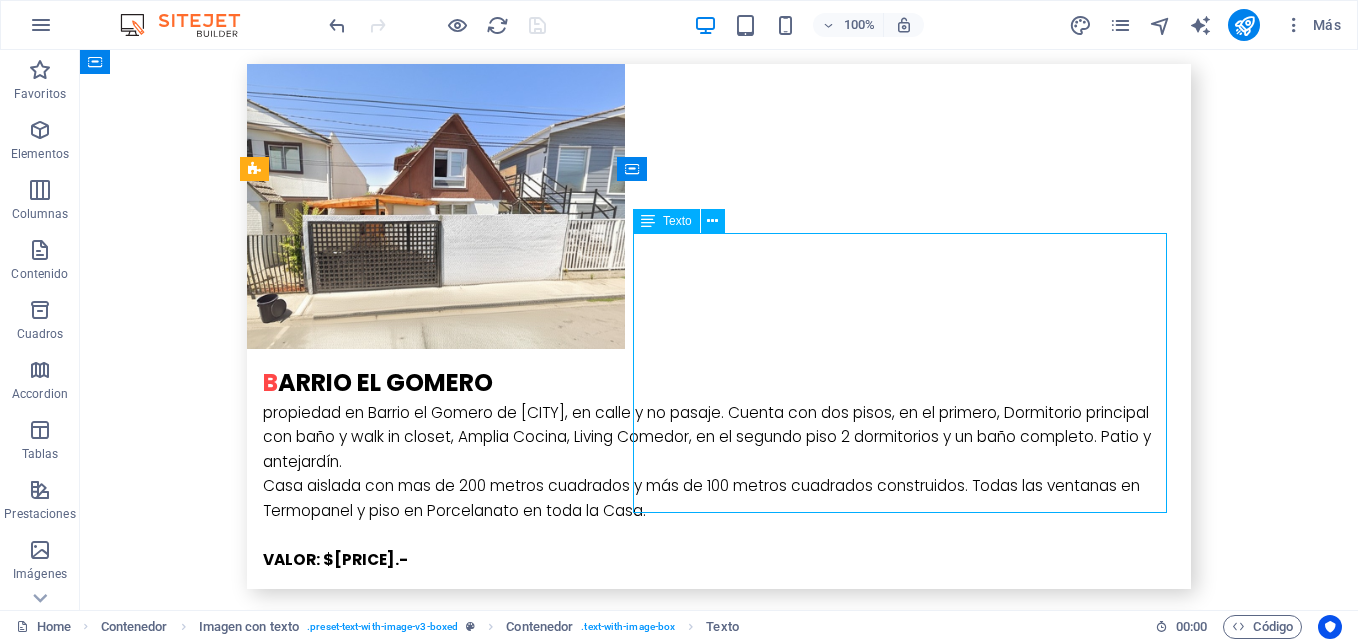 click on "Está propiedad se emplaza en sector tranquilo y familiar. Cercano a colegios, estaciones de servicio, supermercados, metro y comercio en general. 2 Dormitorios. 2 Baños. Amplio Living comedor. Cocina abierta y equipada. 72 M2 construidos más amplia Terraza. 1 Estacionamiento. Logia para lavadero. Condominio con Ingreso controlado. Departamento cuarto piso con Vista Oriente. Piscina y Salón de eventos en el recinto. Ubicación: 20 minutos Metro plaza de Maipú. 5 minutos a futura estación de Tren. 15 minutos Hospital del Carmen. 12 minutos CRS Maipú. 5 minutos MidMall Maipú. VALOR: $[PRICE].-" at bounding box center (719, 4399) 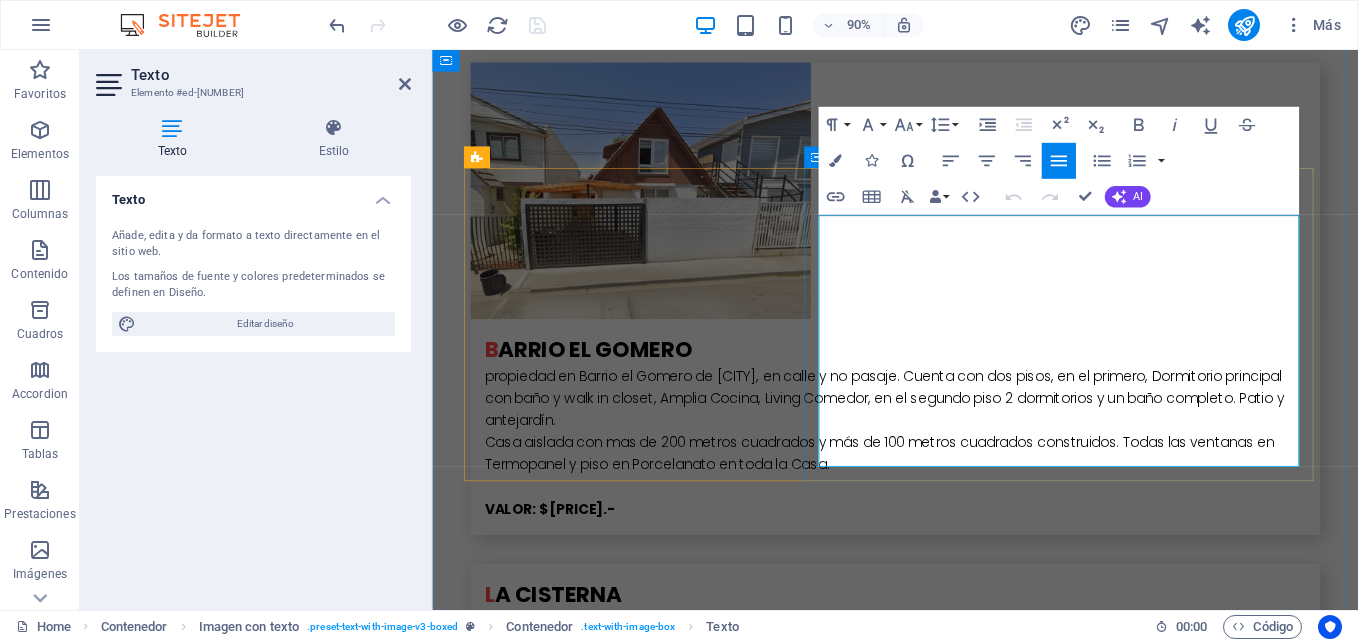 click on "VALOR: $[PRICE].-" at bounding box center (563, 4486) 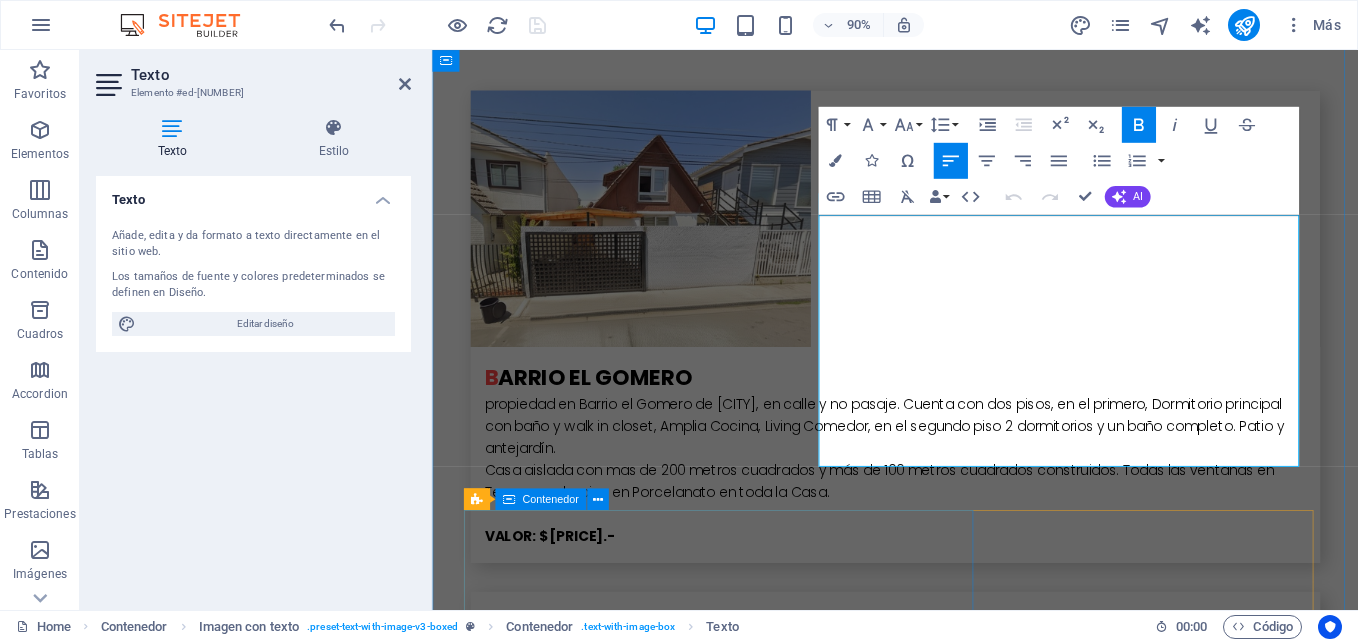 type 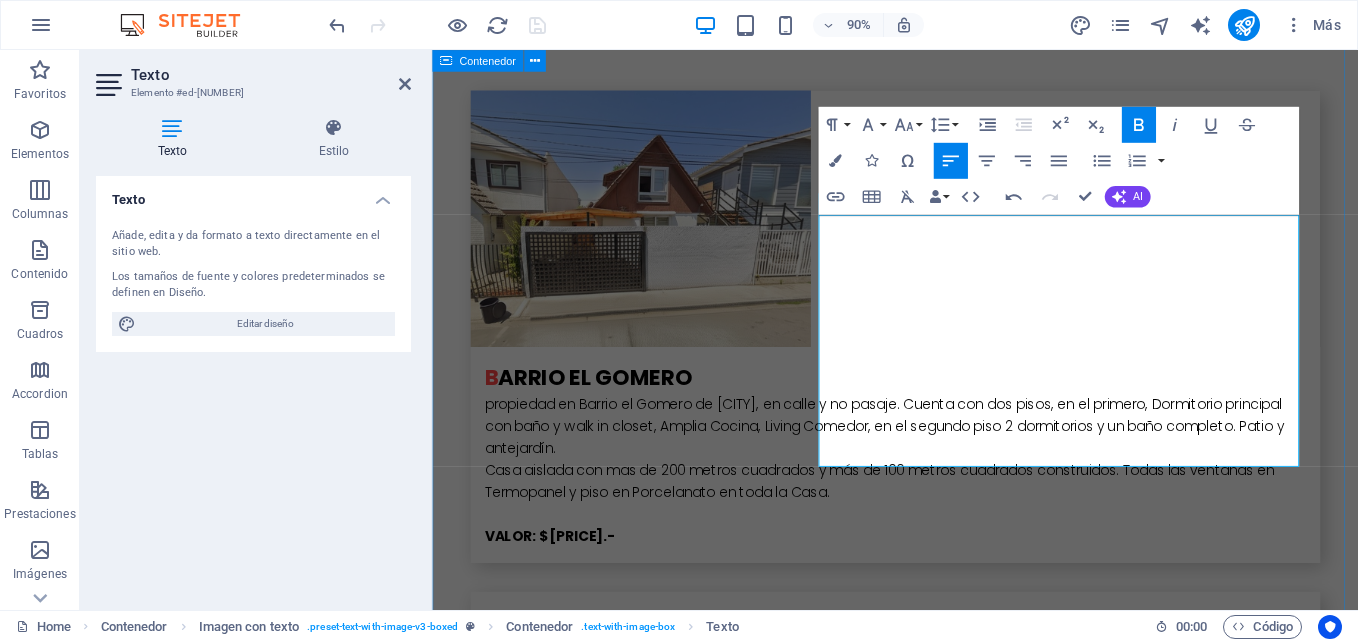 click on "b [NEIGHBORHOOD] propiedad en Barrio el Gomero de [CITY], en calle y no pasaje. Cuenta con dos pisos, en el primero, Dormitorio principal con baño y walk in closet, Amplia Cocina, Living Comedor, en el segundo piso 2 dormitorios y un baño completo. Patio y antejardín.  Casa aislada con mas de 200 metros cuadrados y más de 100 metros cuadrados construidos. Todas las ventanas en Termopanel y piso en Porcelanato en toda la Casa. VALOR: $[PRICE].-  [CITY] Casa aislada en sector netamente residencial, con gran terreno en La Cisterna. Aproximadamente 78 mts² construidos y 280 mts² de superficie total de terreno. Cuenta con 3 dormitorios living comedor Baño y cocina. Además cuenta con Habitación de servicio con baño independiente, sector de terraza y comedor de diario. También incluye una pequeña bodega. En el acceso hay cobertizo para vehículos. Amplias terrazas de baldosas. VALOR: $[PRICE].-  Parcela de agrado VALOR: $[PRICE].-  B [NEIGHBORHOOD] VALOR: $[PRICE].-  C" at bounding box center (946, 5528) 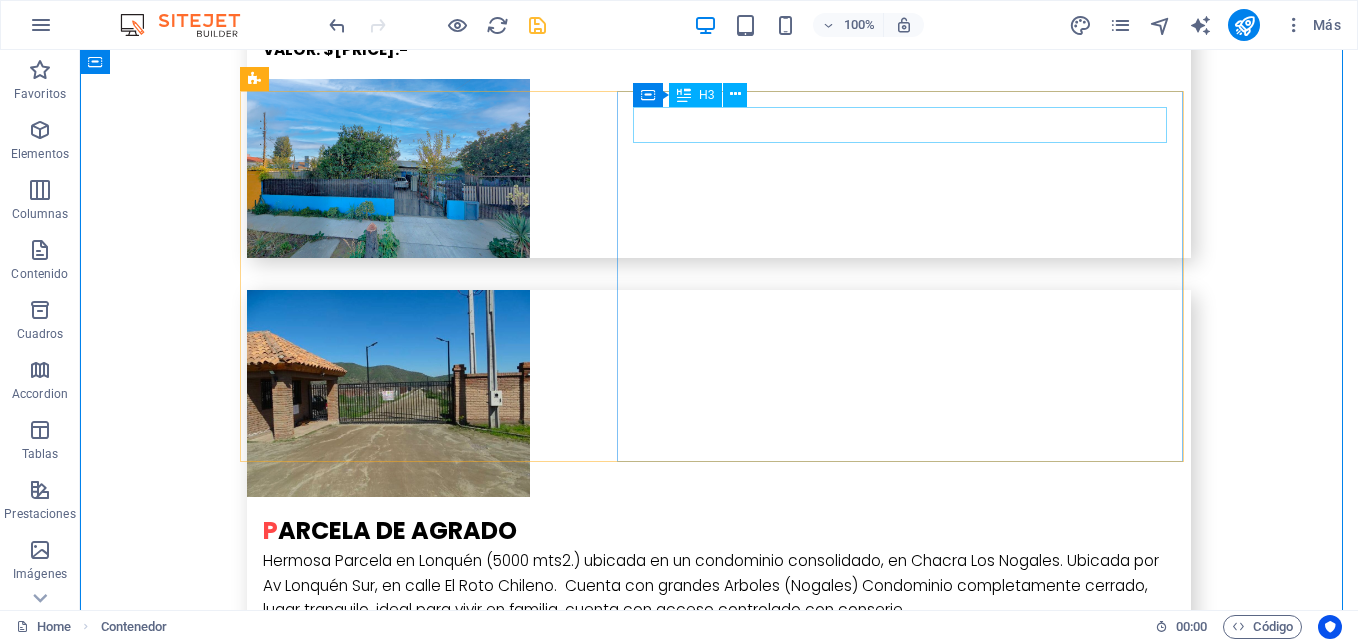 scroll, scrollTop: 5100, scrollLeft: 0, axis: vertical 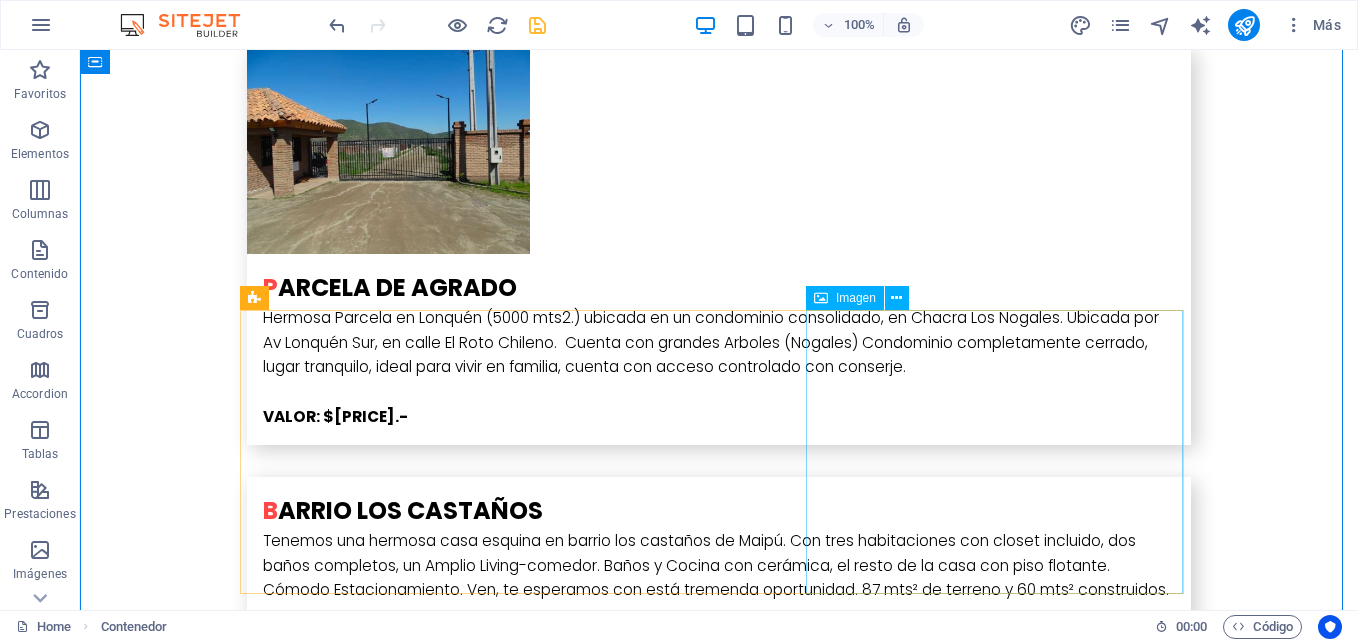 click at bounding box center [388, 5579] 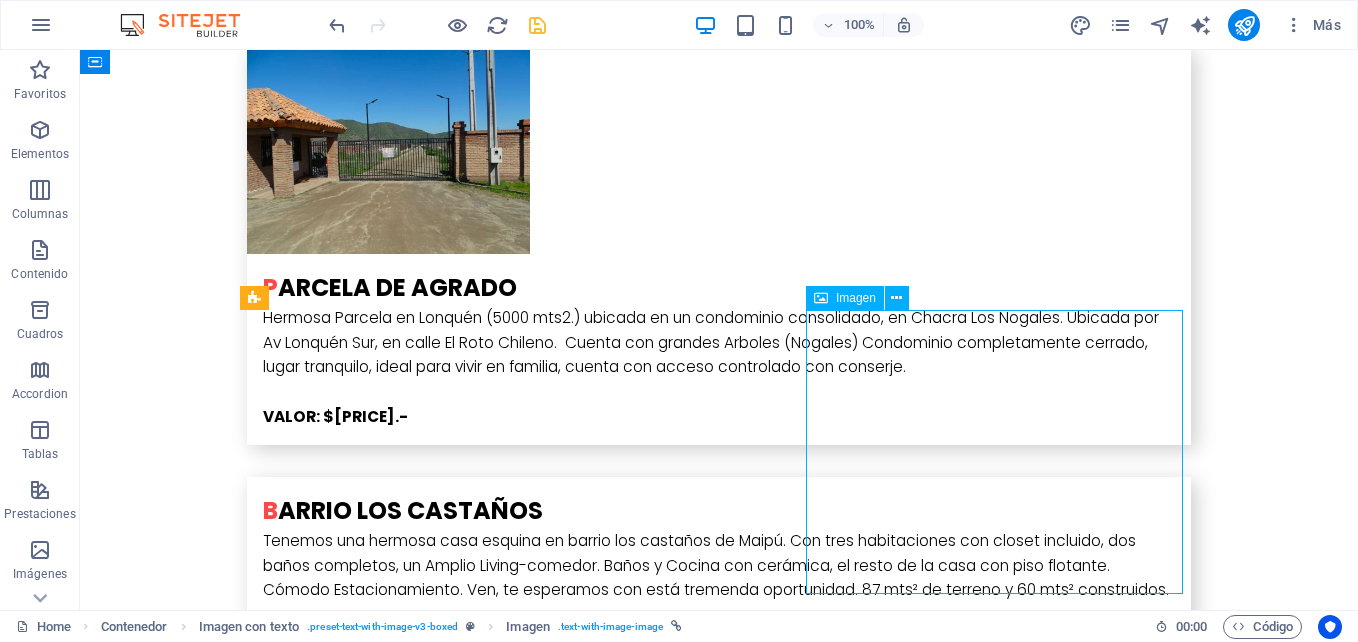 click at bounding box center [388, 5579] 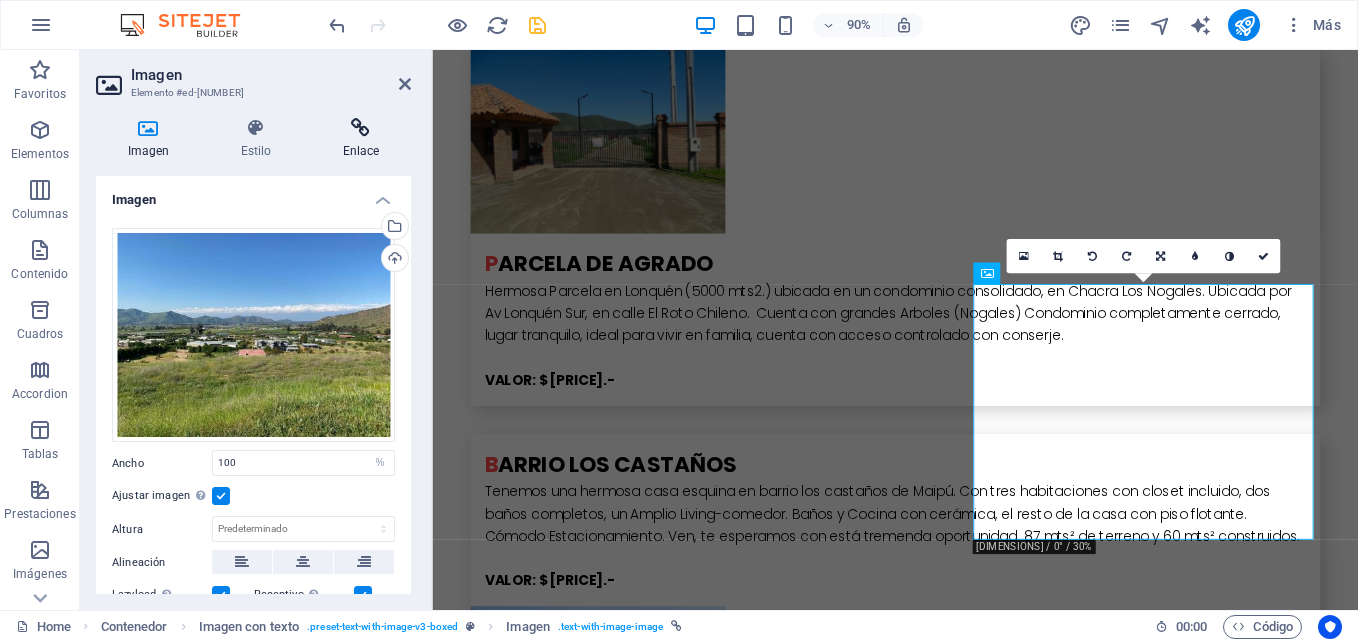 click on "Enlace" at bounding box center [361, 139] 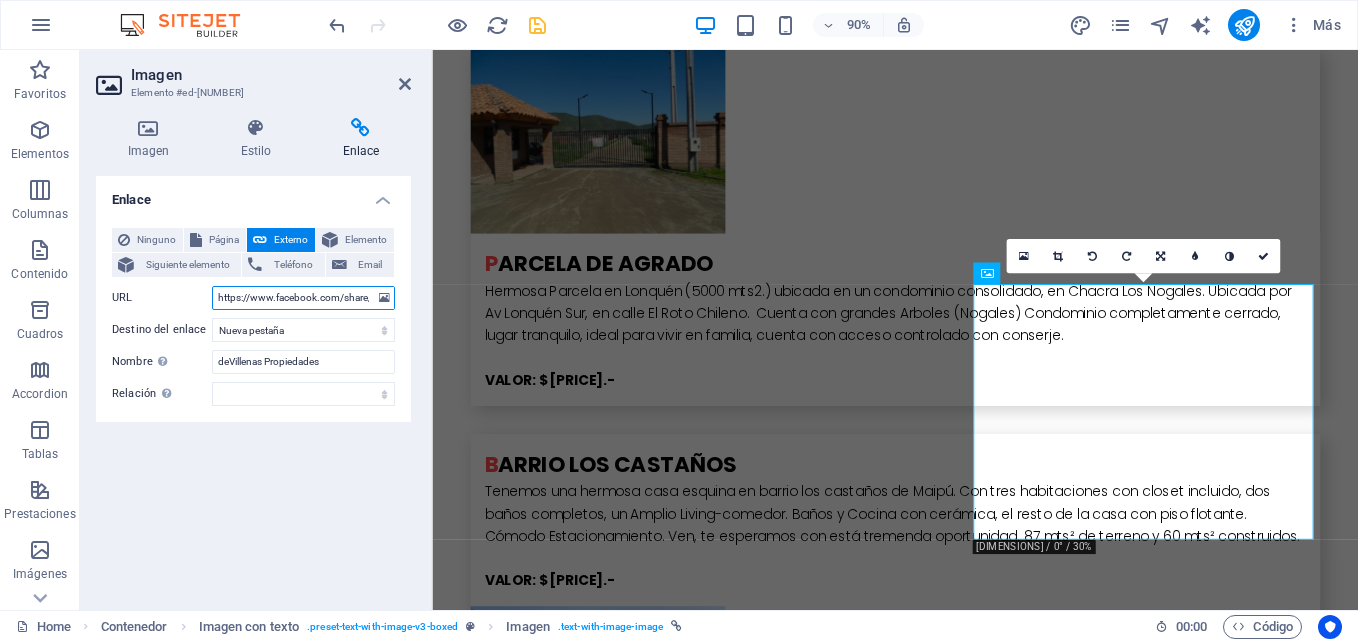 click on "https://www.facebook.com/share/p/[ID]/" at bounding box center (303, 298) 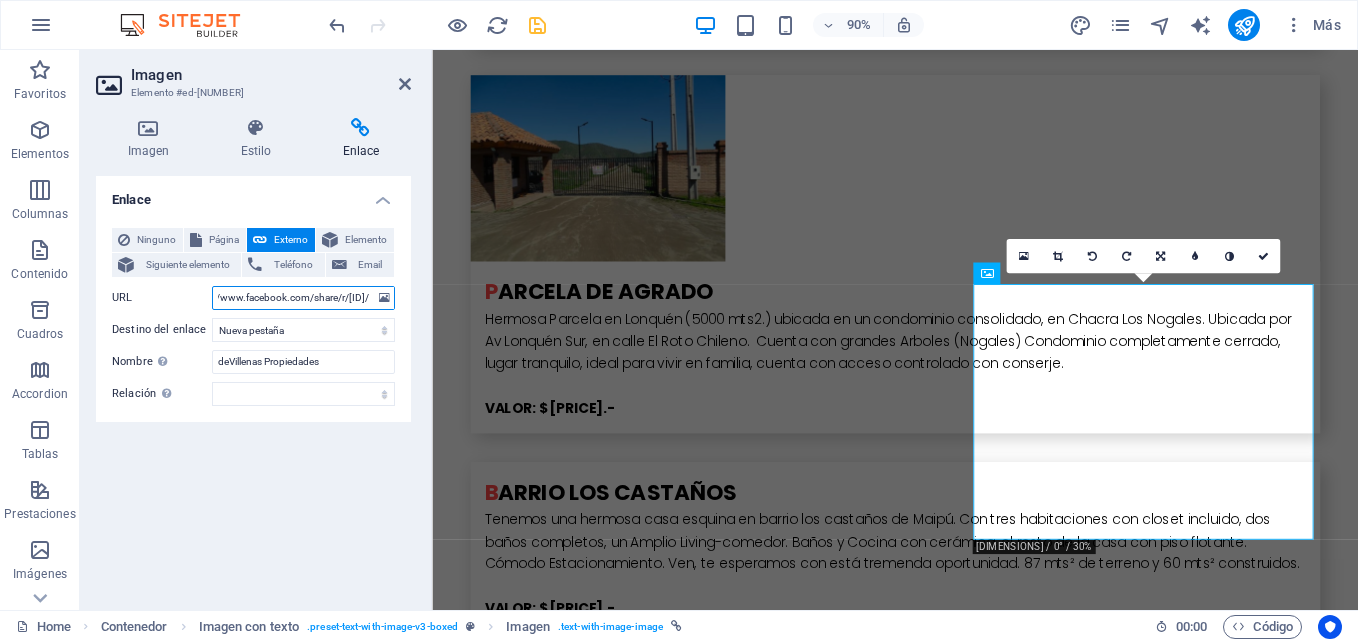 type on "https://www.facebook.com/share/r/[ID]/" 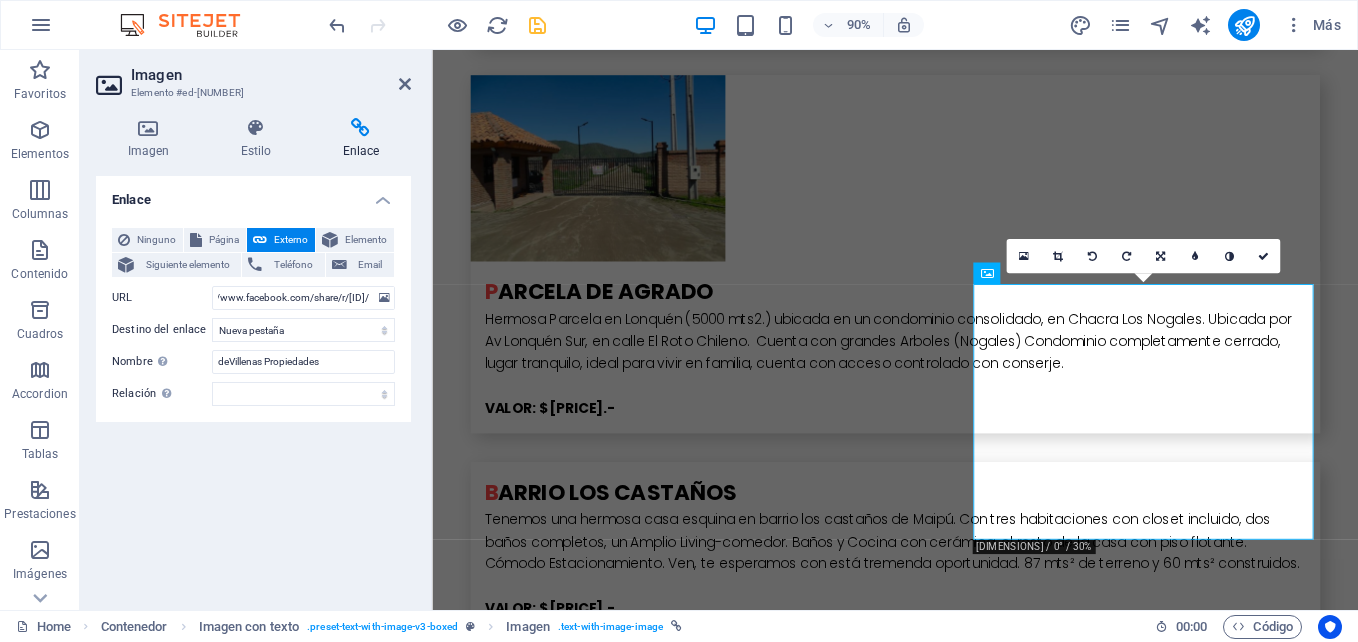 click on "Enlace Ninguno Página Externo Elemento Siguiente elemento Teléfono Email Página Home Subpage Legal Notice Privacy Elemento
URL https://www.facebook.com/share/[ID]/ Teléfono Email Destino del enlace Nueva pestaña Misma pestaña Superposición Nombre Una descripción adicional del enlace no debería ser igual al texto del enlace. El título suele mostrarse como un texto de información cuando se mueve el ratón por encima del elemento. Déjalo en blanco en caso de dudas. deVillenas Propiedades Relación Define la  relación de este enlace con el destino del enlace . Por ejemplo, el valor "nofollow" indica a los buscadores que no sigan al enlace. Puede dejarse vacío. alternativo autor marcador externo ayuda licencia siguiente nofollow noreferrer noopener ant buscar etiqueta" at bounding box center [253, 385] 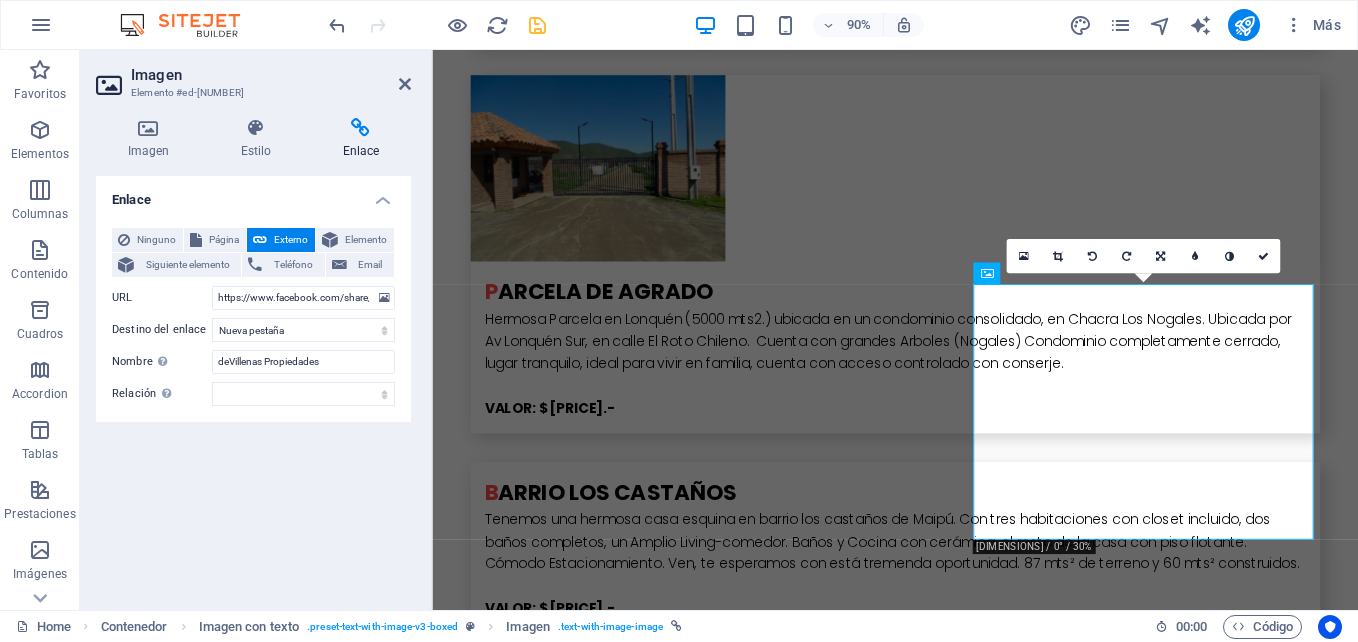 click at bounding box center (537, 25) 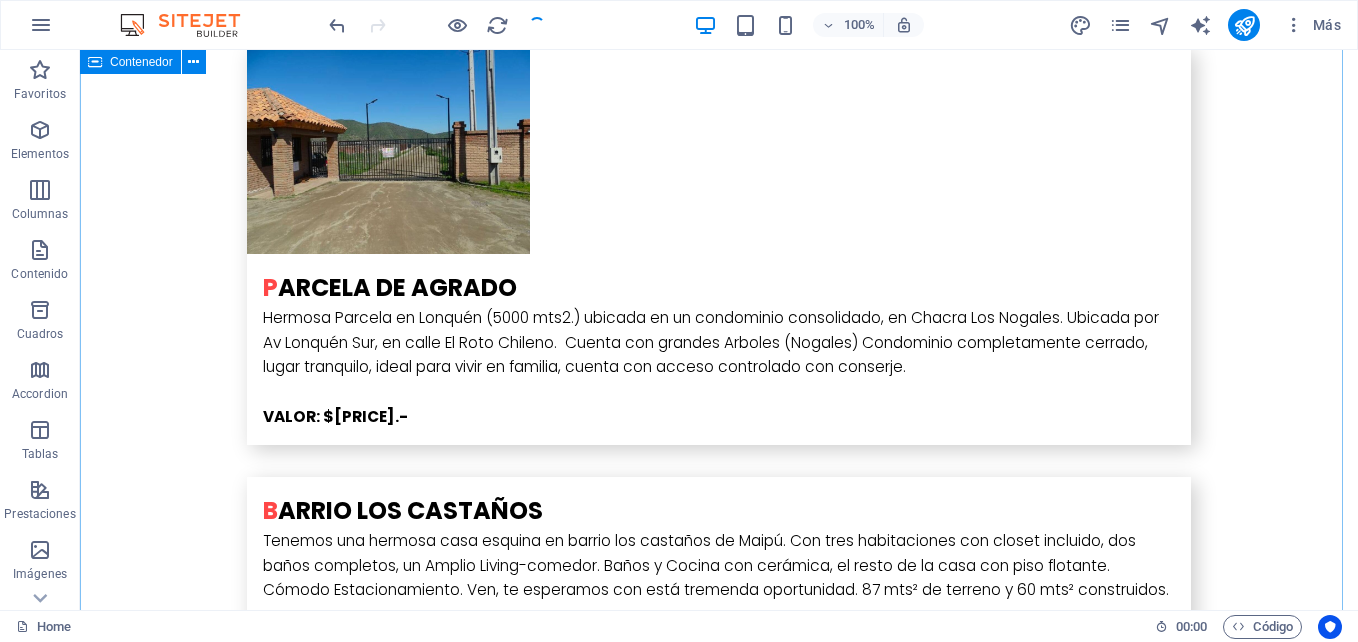 click on "b [NEIGHBORHOOD] propiedad en Barrio el Gomero de [CITY], en calle y no pasaje. Cuenta con dos pisos, en el primero, Dormitorio principal con baño y walk in closet, Amplia Cocina, Living Comedor, en el segundo piso 2 dormitorios y un baño completo. Patio y antejardín.  Casa aislada con mas de 200 metros cuadrados y más de 100 metros cuadrados construidos. Todas las ventanas en Termopanel y piso en Porcelanato en toda la Casa. VALOR: $[PRICE].-  [CITY] Casa aislada en sector netamente residencial, con gran terreno en La Cisterna. Aproximadamente 78 mts² construidos y 280 mts² de superficie total de terreno. Cuenta con 3 dormitorios living comedor Baño y cocina. Además cuenta con Habitación de servicio con baño independiente, sector de terraza y comedor de diario. También incluye una pequeña bodega. En el acceso hay cobertizo para vehículos. Amplias terrazas de baldosas. VALOR: $[PRICE].-  Parcela de agrado VALOR: $[PRICE].-  B [NEIGHBORHOOD] VALOR: $[PRICE].-  C" at bounding box center [719, 4497] 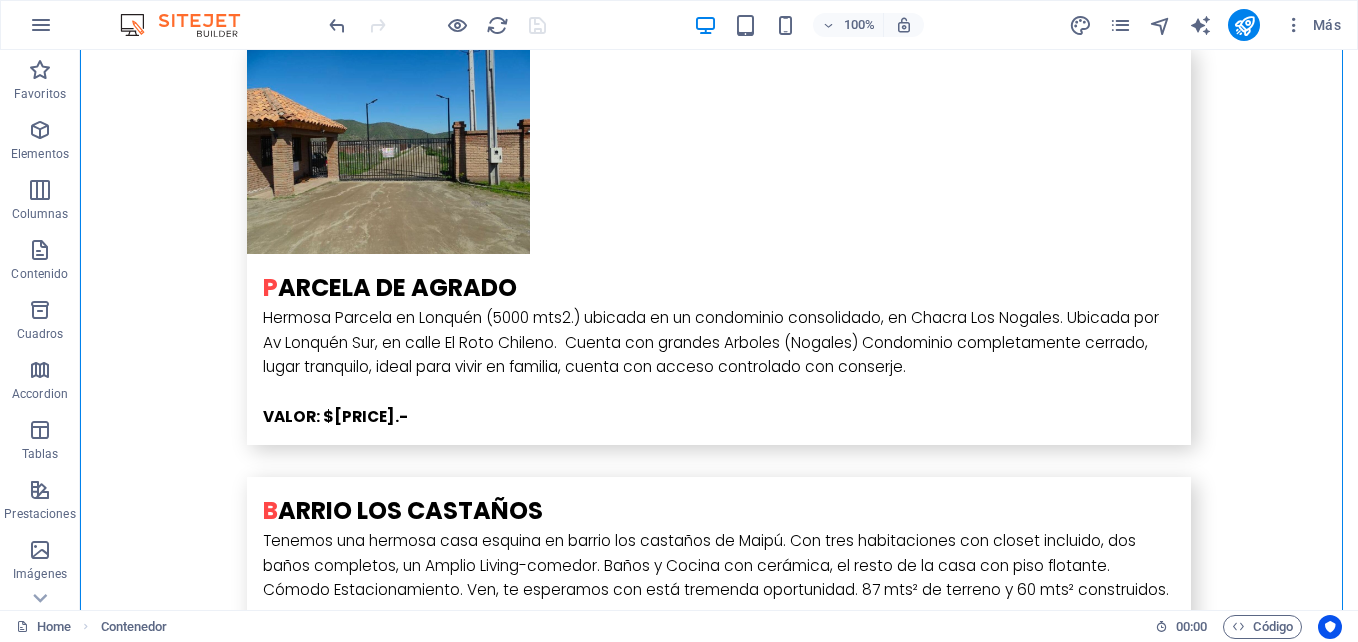 click on "100% Más" at bounding box center (679, 25) 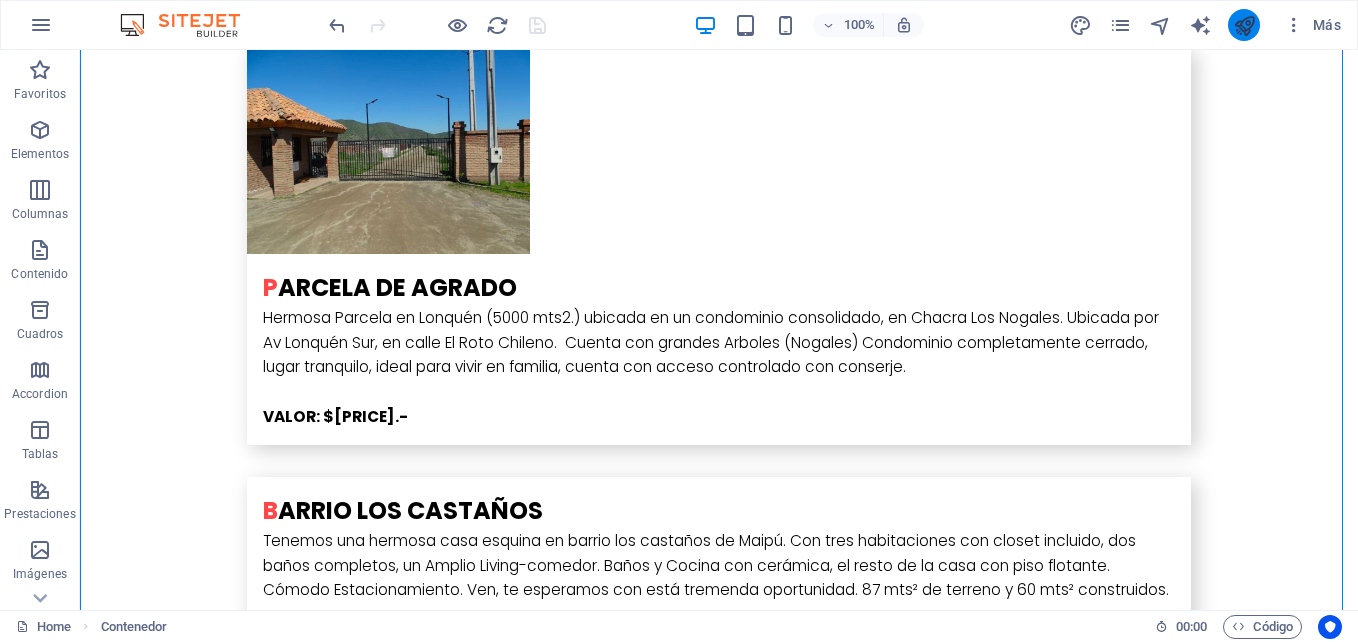 click at bounding box center [1244, 25] 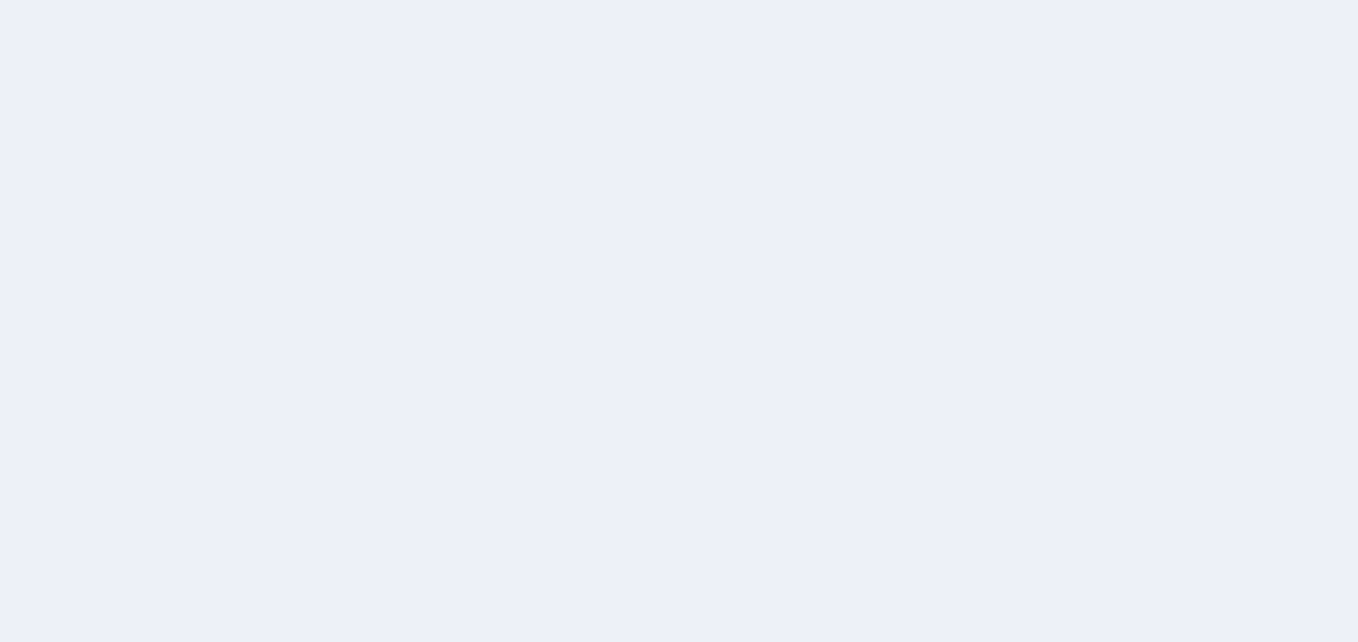 scroll, scrollTop: 0, scrollLeft: 0, axis: both 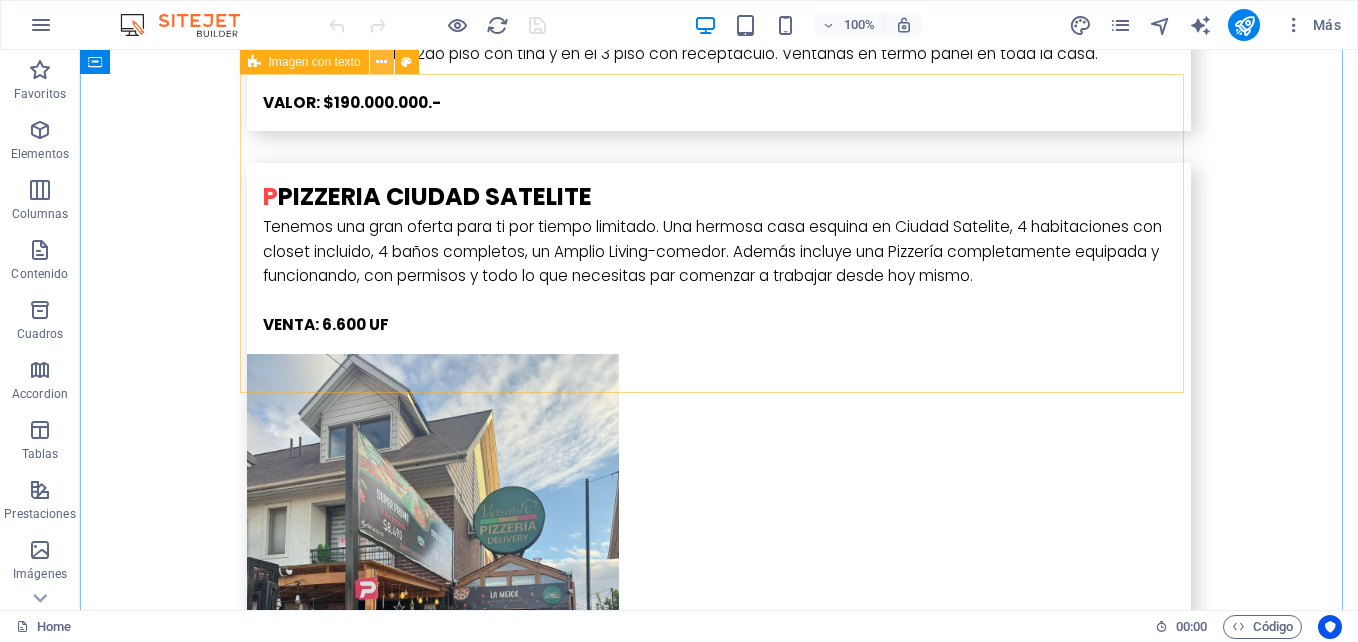 click at bounding box center [381, 62] 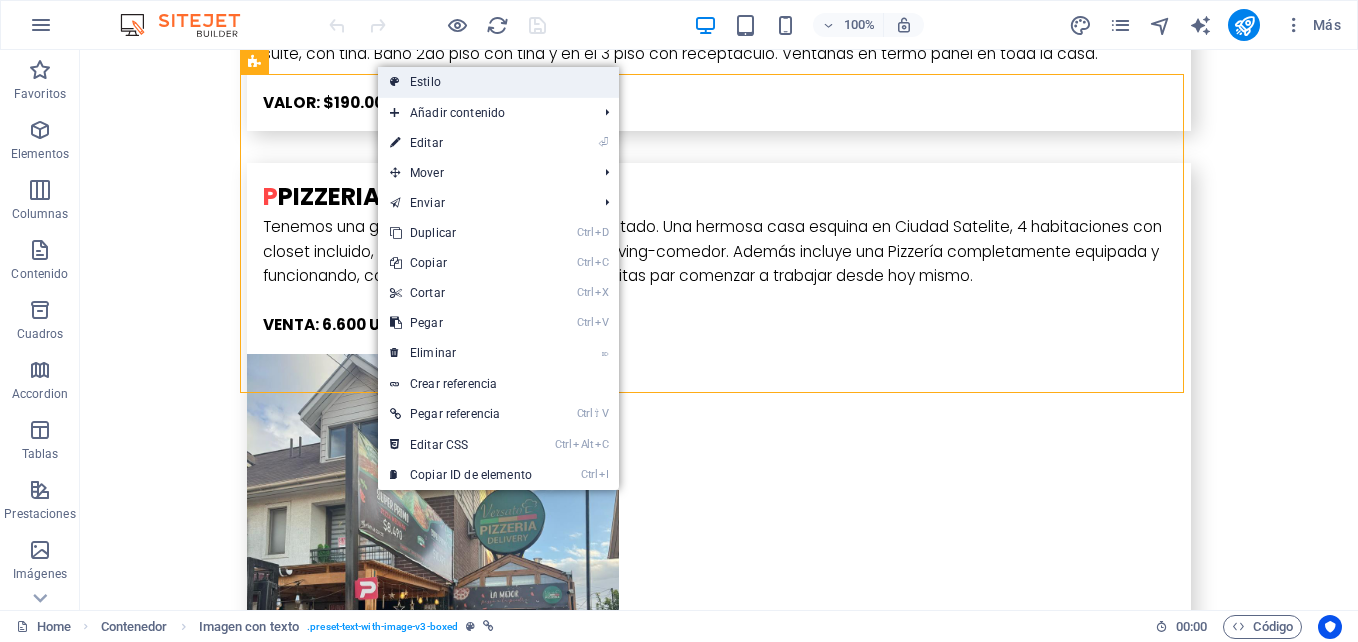 click on "Estilo" at bounding box center [498, 82] 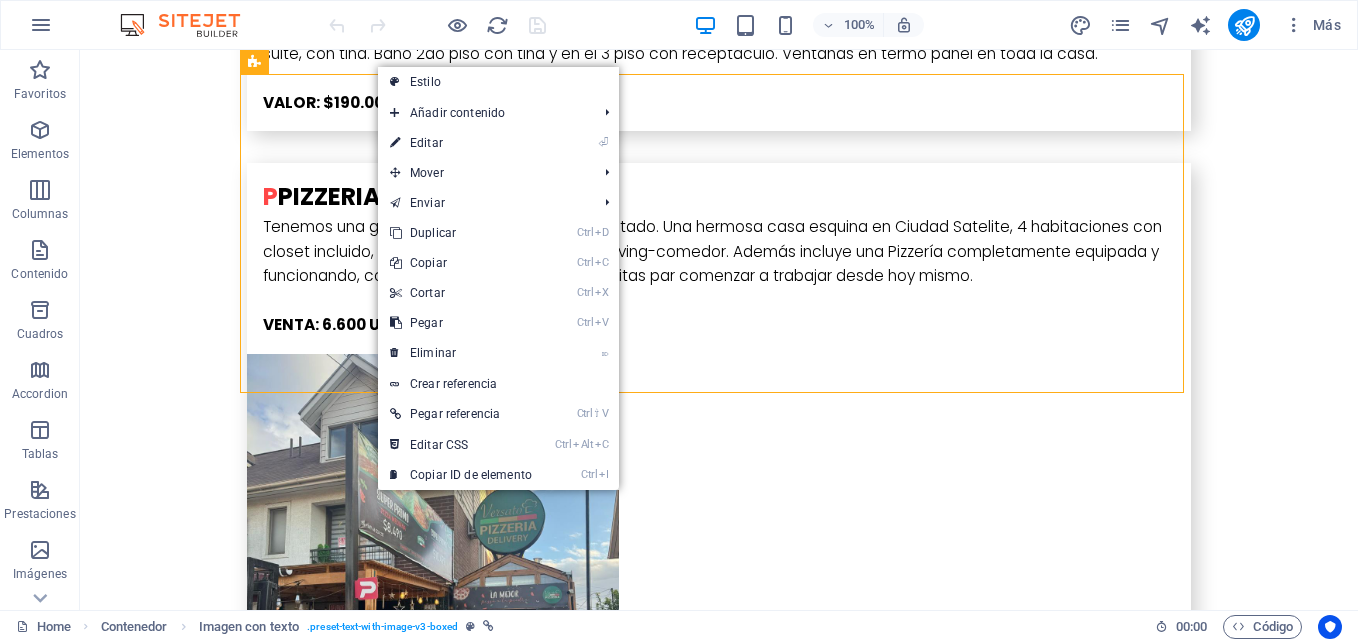 select on "rem" 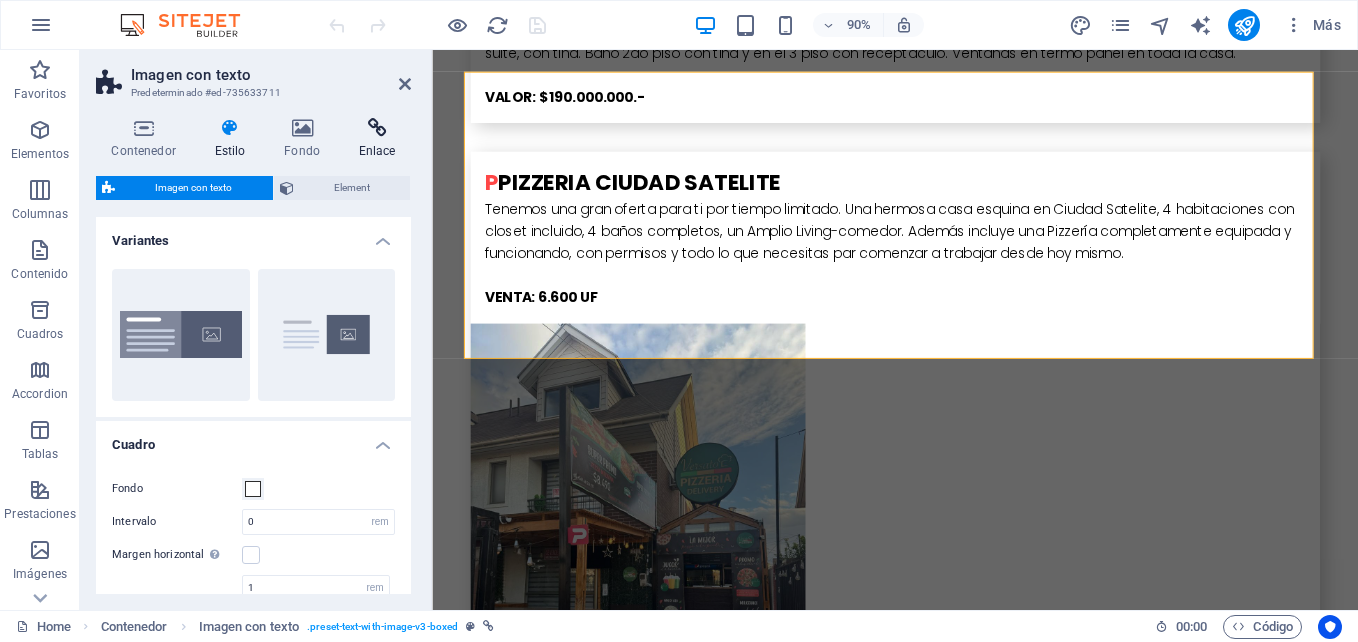 click at bounding box center (377, 128) 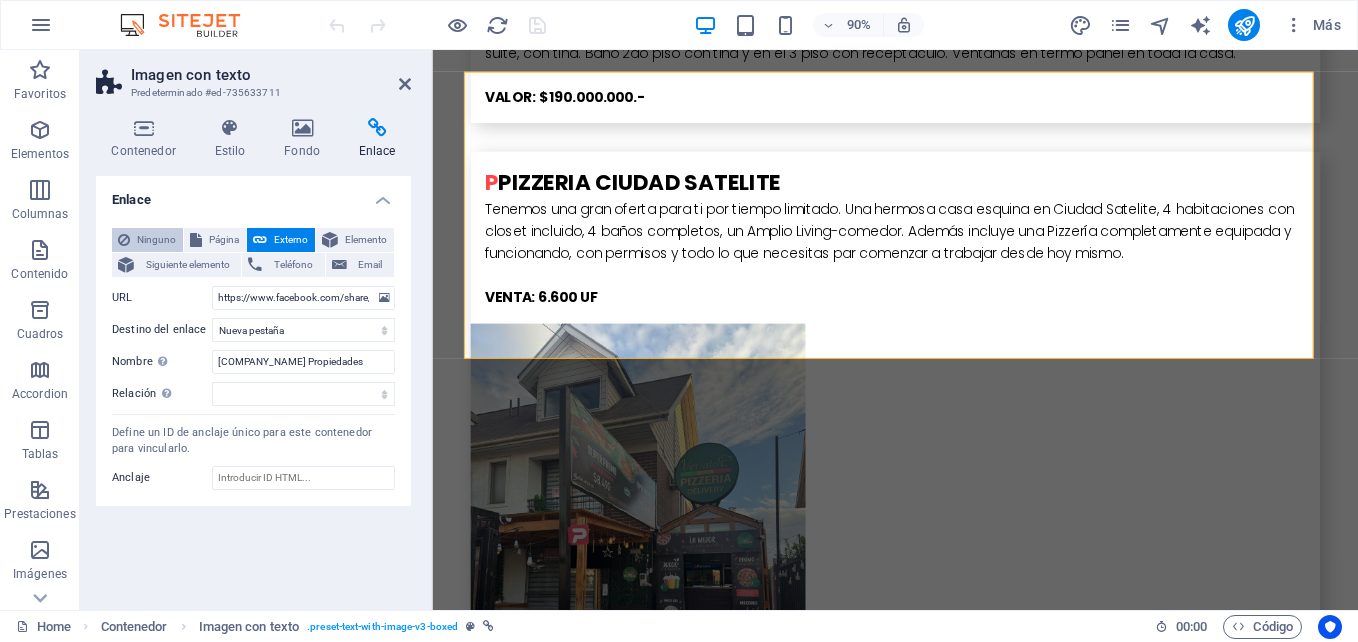 click on "Ninguno" at bounding box center [156, 240] 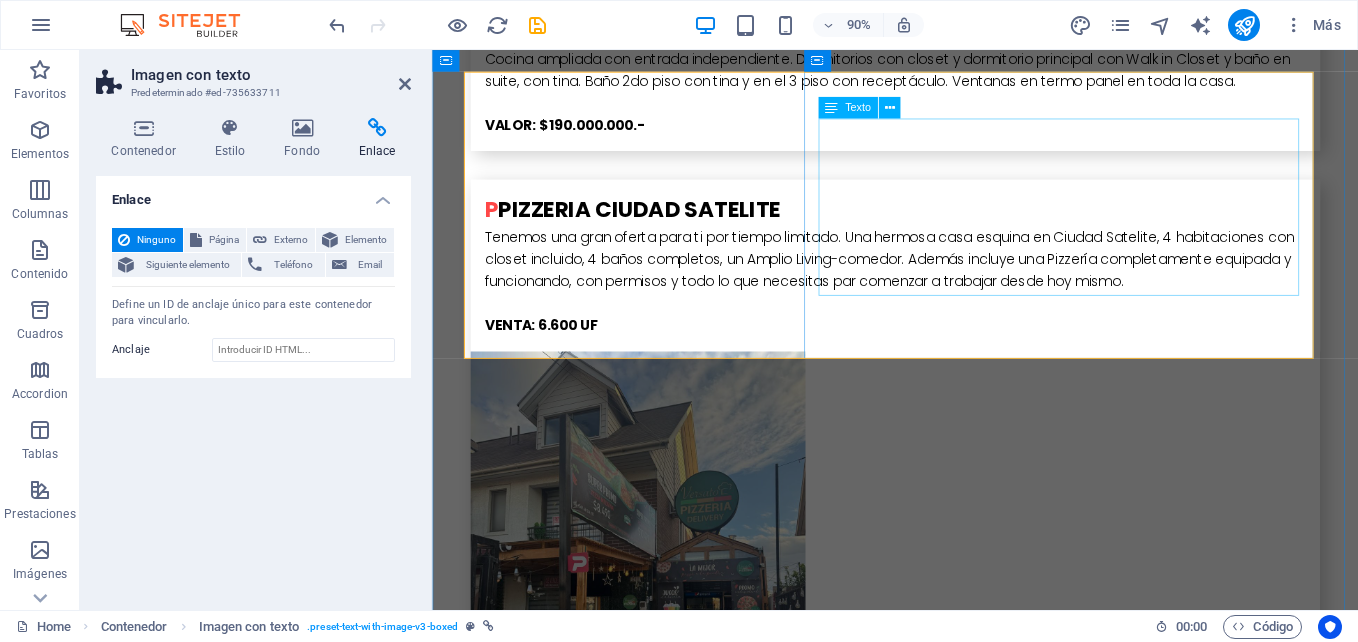 click on "Espectacular departamento en Condominio Alto Las Cruces, con 3 habitaciones, 2 baños completos, terraza, Club house, 2 Piscinas abiertas todo el año, cancha baby, Quinchos, estacionamiento privado y de visitas. Bosque con senderos y juegos para niños entre otras cosas. Gastos comunes: $75.000 VALOR: $160.000.000.-" at bounding box center [947, 6050] 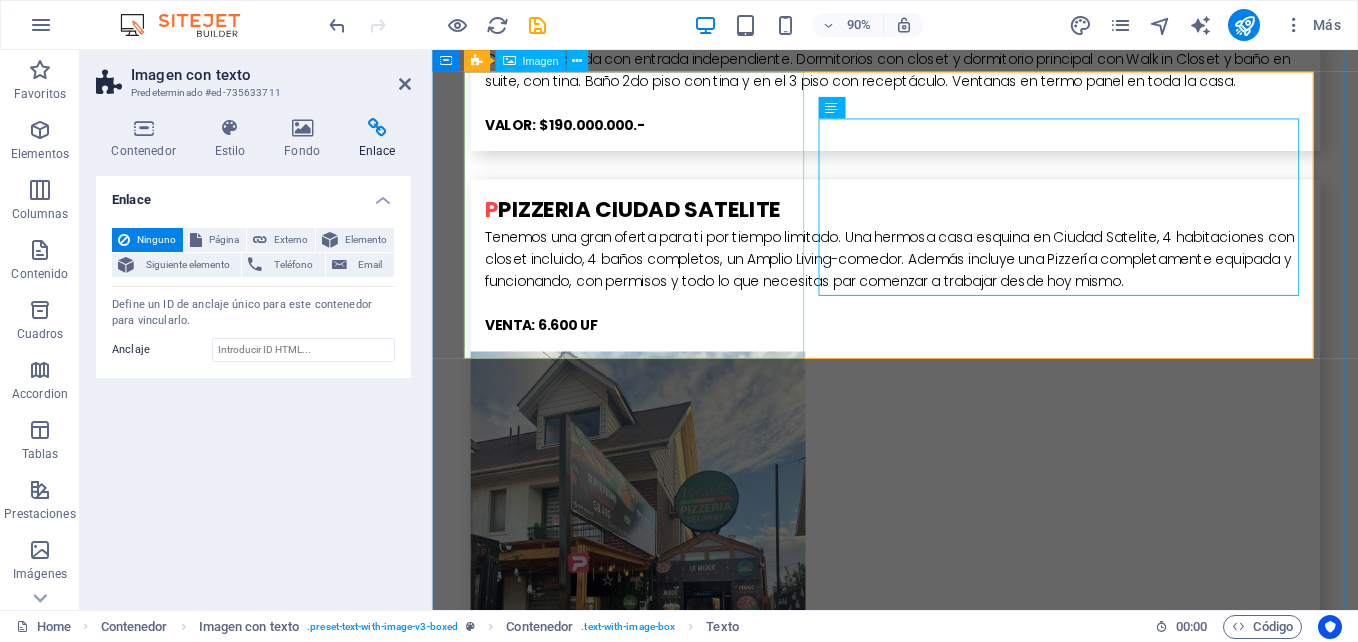click at bounding box center (616, 5765) 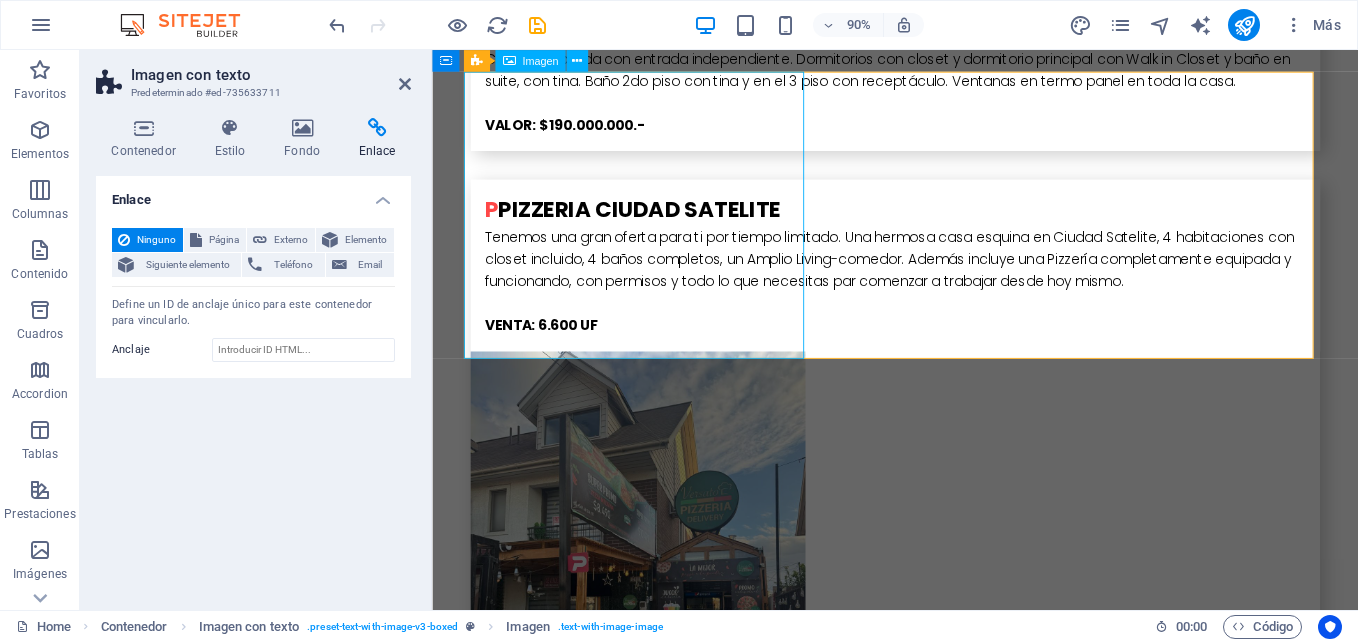 click at bounding box center [616, 5765] 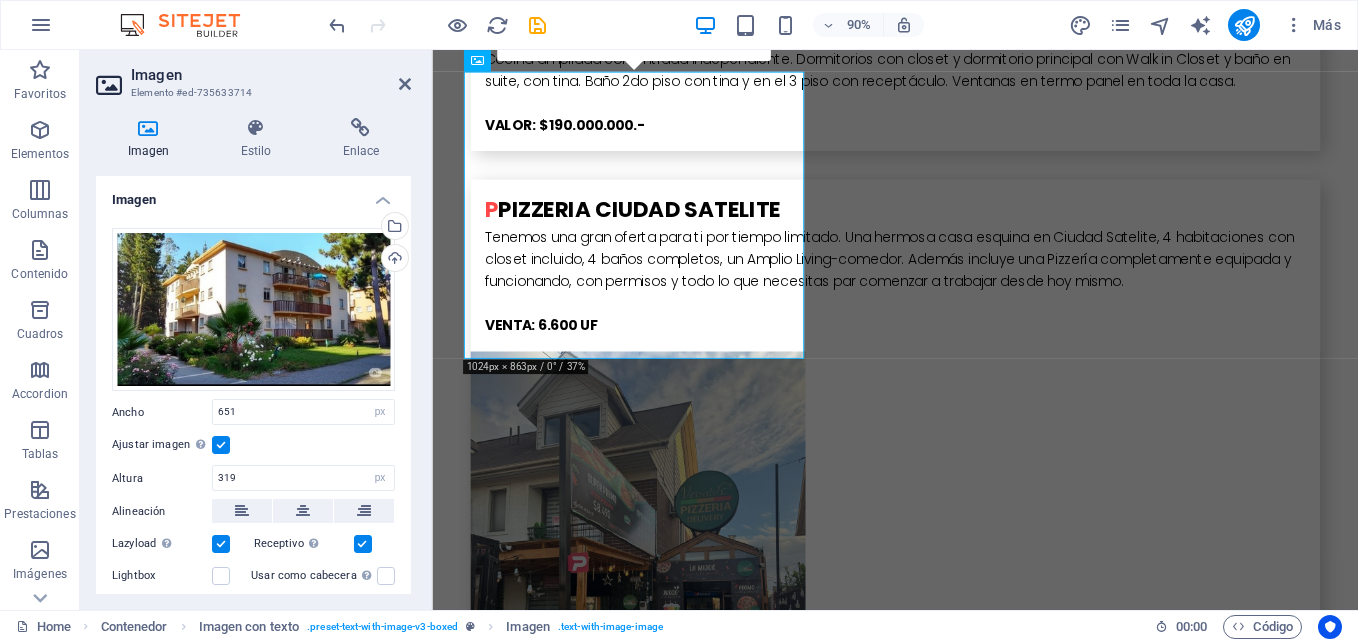 click on "Imagen Estilo Enlace Imagen Arrastra archivos aquí, haz clic para escoger archivos o  selecciona archivos de Archivos o de nuestra galería gratuita de fotos y vídeos Selecciona archivos del administrador de archivos, de la galería de fotos o carga archivo(s) Cargar Ancho 651 Predeterminado automático px rem % em vh vw Ajustar imagen Ajustar imagen automáticamente a un ancho y alto fijo Altura 319 Predeterminado automático px Alineación Lazyload La carga de imágenes tras la carga de la página mejora la velocidad de la página. Receptivo Automáticamente cargar tamaños optimizados de smartphone e imagen retina. Lightbox Usar como cabecera La imagen se ajustará en una etiqueta de cabecera H1. Resulta útil para dar al texto alternativo el peso de una cabecera H1, por ejemplo, para el logo. En caso de duda, dejar deseleccionado. Optimizado Las imágenes se comprimen para así mejorar la velocidad de las páginas. Posición Dirección Personalizado X offset 50 px rem % vh vw Y offset 50 px rem % vh vw" at bounding box center [253, 356] 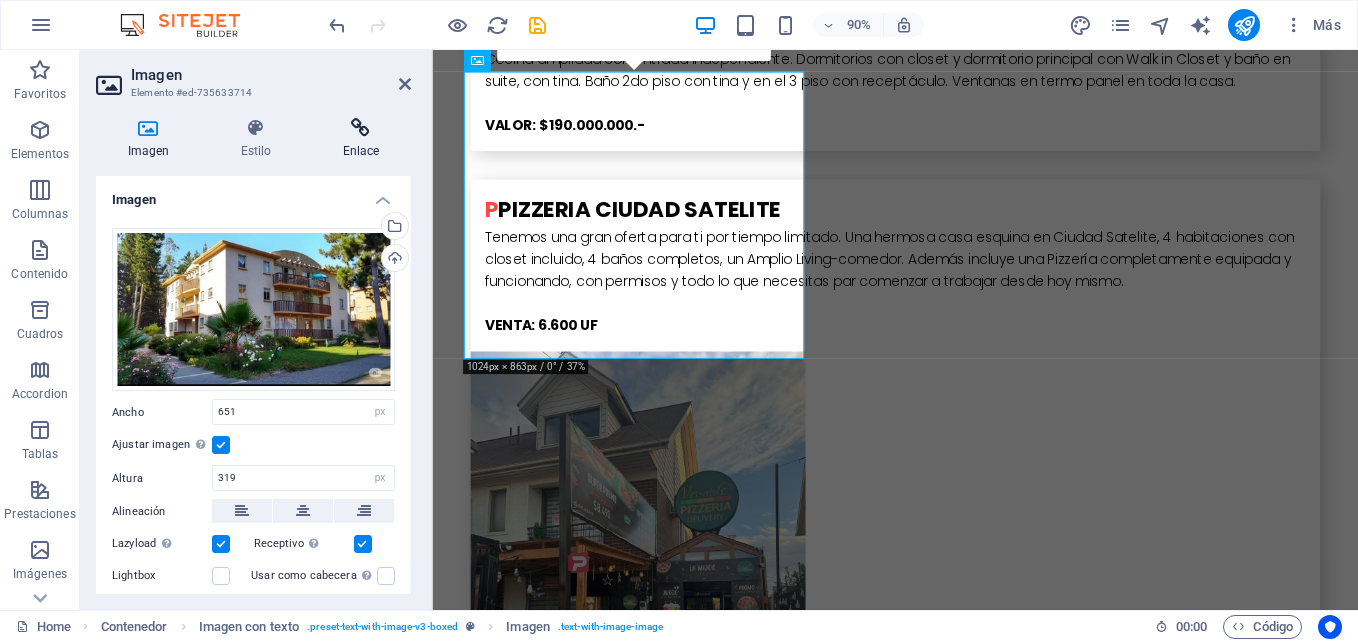 click at bounding box center [361, 128] 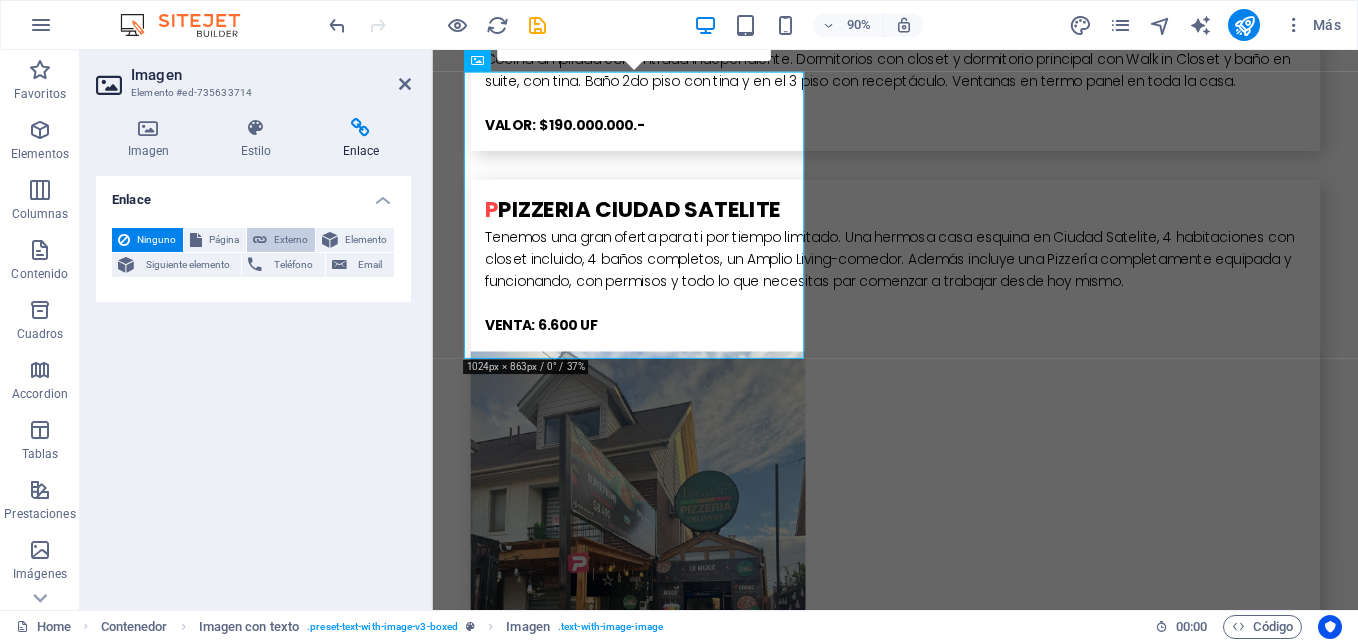 click on "Externo" at bounding box center (291, 240) 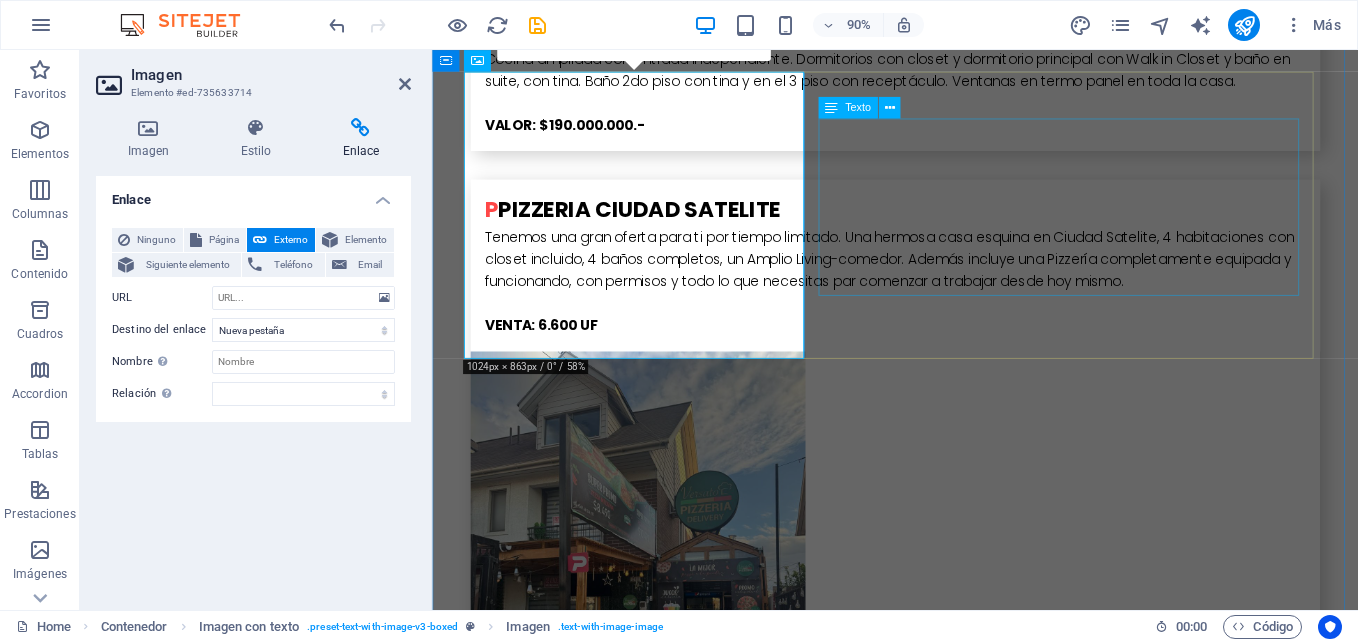 click on "Espectacular departamento en Condominio Alto Las Cruces, con 3 habitaciones, 2 baños completos, terraza, Club house, 2 Piscinas abiertas todo el año, cancha baby, Quinchos, estacionamiento privado y de visitas. Bosque con senderos y juegos para niños entre otras cosas. Gastos comunes: $75.000 VALOR: $160.000.000.-" at bounding box center (947, 6050) 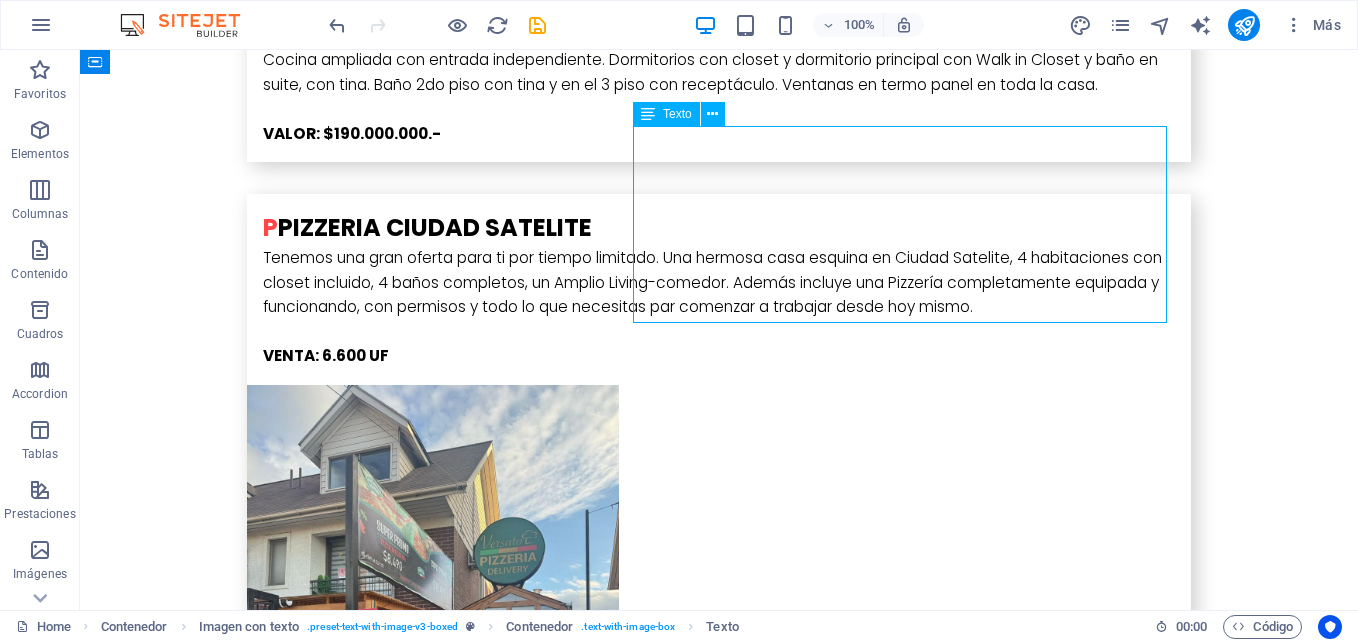click on "Espectacular departamento en Condominio Alto Las Cruces, con 3 habitaciones, 2 baños completos, terraza, Club house, 2 Piscinas abiertas todo el año, cancha baby, Quinchos, estacionamiento privado y de visitas. Bosque con senderos y juegos para niños entre otras cosas. Gastos comunes: $75.000 VALOR: $160.000.000.-" at bounding box center (719, 6050) 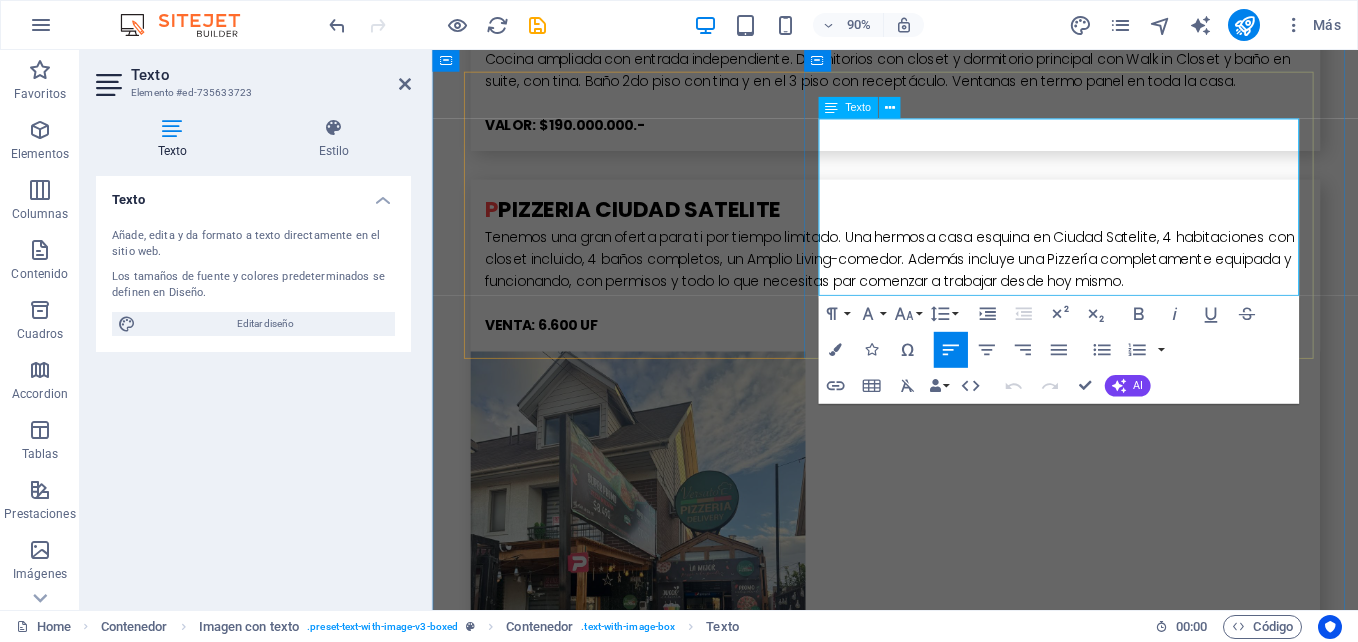 drag, startPoint x: 861, startPoint y: 137, endPoint x: 1185, endPoint y: 274, distance: 351.77408 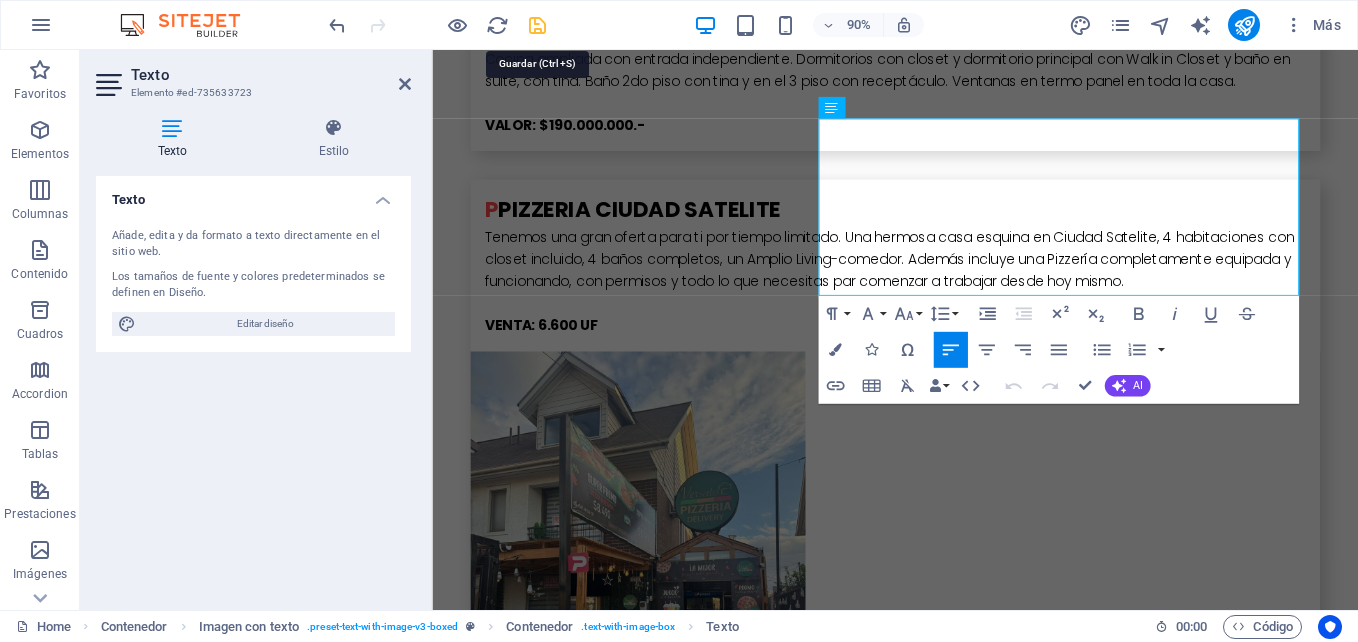 click at bounding box center [537, 25] 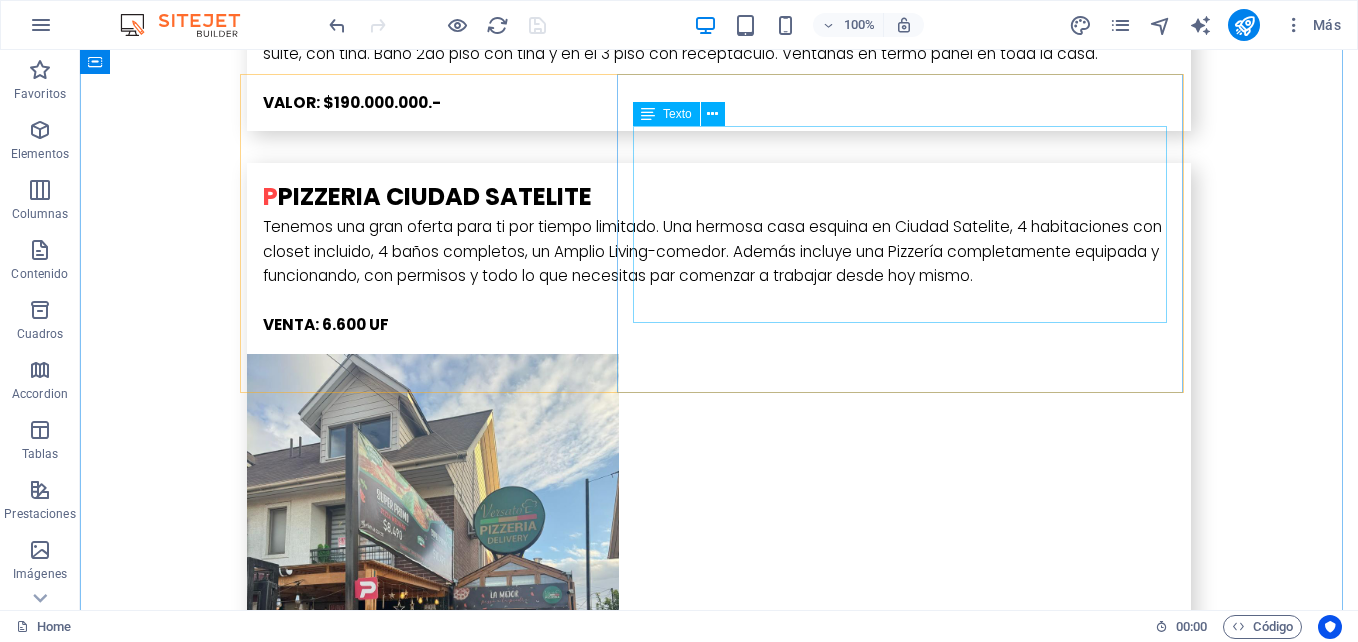 click on "Espectacular departamento en Condominio Alto Las Cruces, con 3 habitaciones, 2 baños completos, terraza, Club house, 2 Piscinas abiertas todo el año, cancha baby, Quinchos, estacionamiento privado y de visitas. Bosque con senderos y juegos para niños entre otras cosas. Gastos comunes: $75.000 VALOR: $160.000.000.-" at bounding box center [719, 6019] 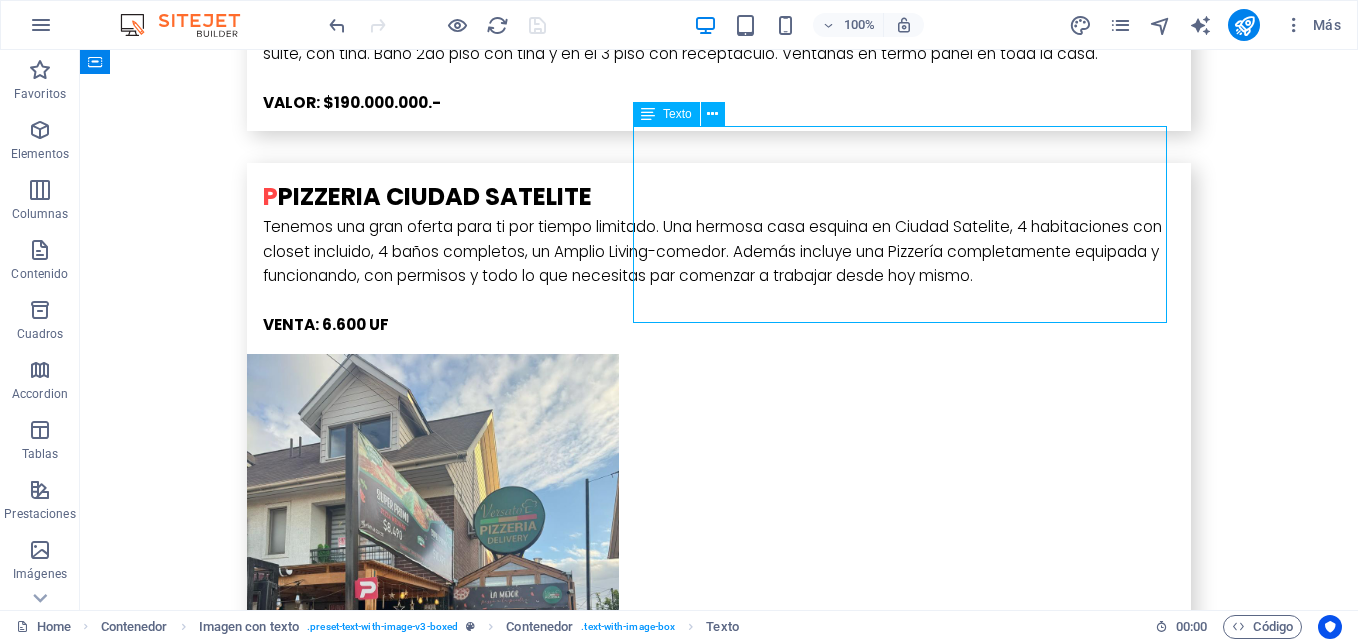 click on "Espectacular departamento en Condominio Alto Las Cruces, con 3 habitaciones, 2 baños completos, terraza, Club house, 2 Piscinas abiertas todo el año, cancha baby, Quinchos, estacionamiento privado y de visitas. Bosque con senderos y juegos para niños entre otras cosas. Gastos comunes: $75.000 VALOR: $160.000.000.-" at bounding box center (719, 6019) 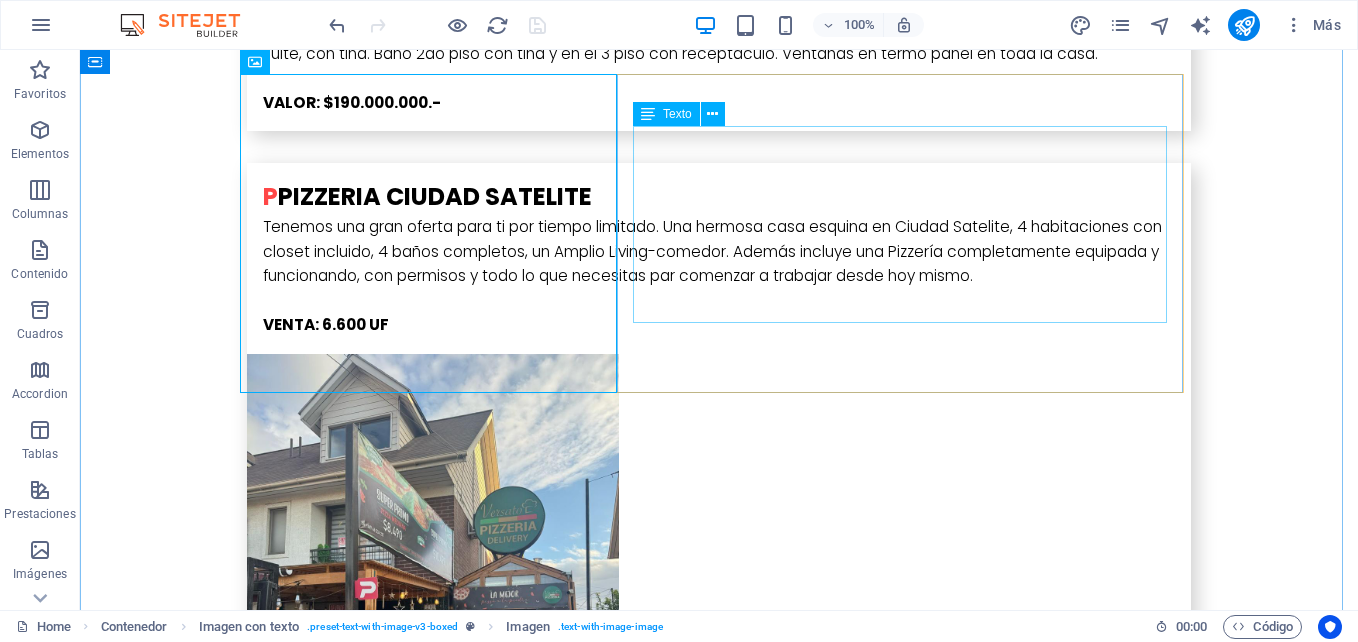 click on "Espectacular departamento en Condominio Alto Las Cruces, con 3 habitaciones, 2 baños completos, terraza, Club house, 2 Piscinas abiertas todo el año, cancha baby, Quinchos, estacionamiento privado y de visitas. Bosque con senderos y juegos para niños entre otras cosas. Gastos comunes: $75.000 VALOR: $160.000.000.-" at bounding box center [719, 6019] 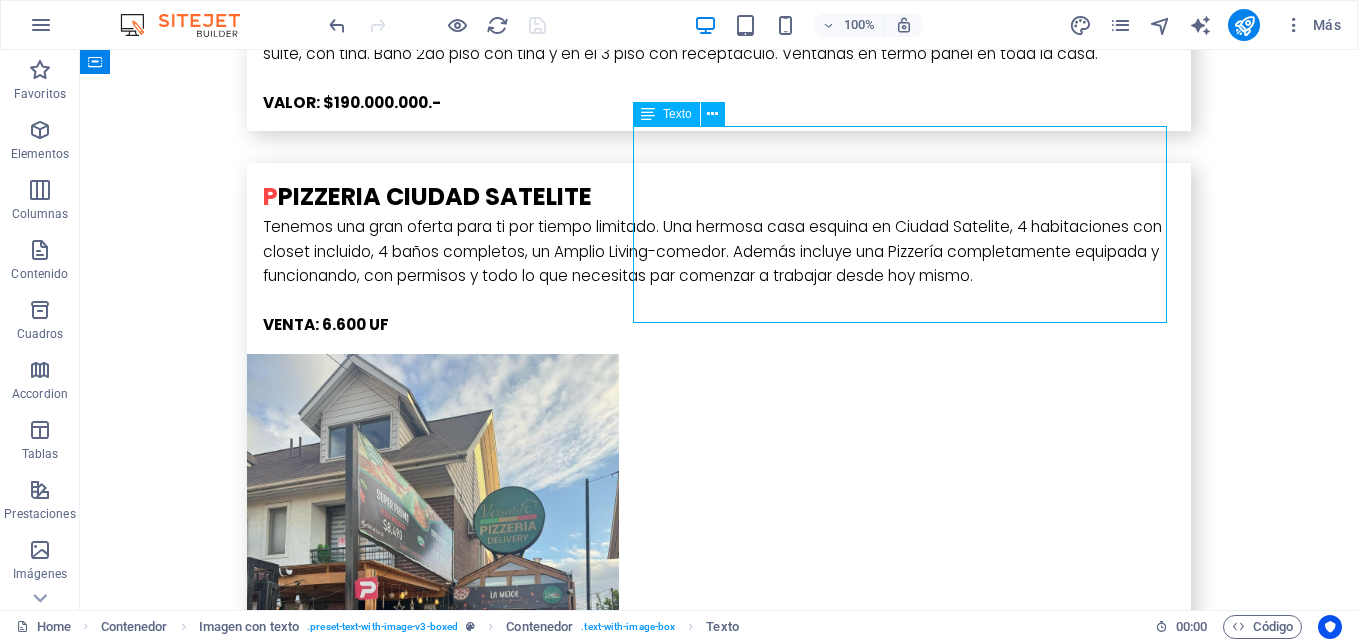 click on "Espectacular departamento en Condominio Alto Las Cruces, con 3 habitaciones, 2 baños completos, terraza, Club house, 2 Piscinas abiertas todo el año, cancha baby, Quinchos, estacionamiento privado y de visitas. Bosque con senderos y juegos para niños entre otras cosas. Gastos comunes: $75.000 VALOR: $160.000.000.-" at bounding box center (719, 6019) 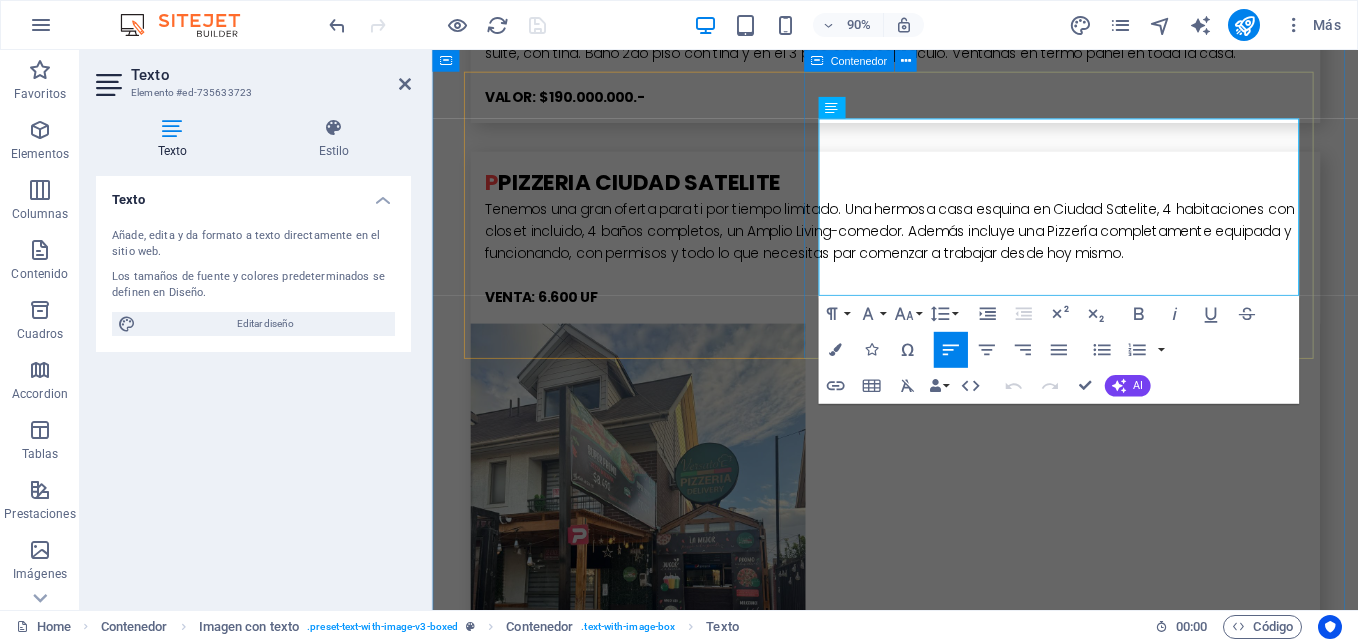 drag, startPoint x: 1059, startPoint y: 259, endPoint x: 857, endPoint y: 136, distance: 236.50159 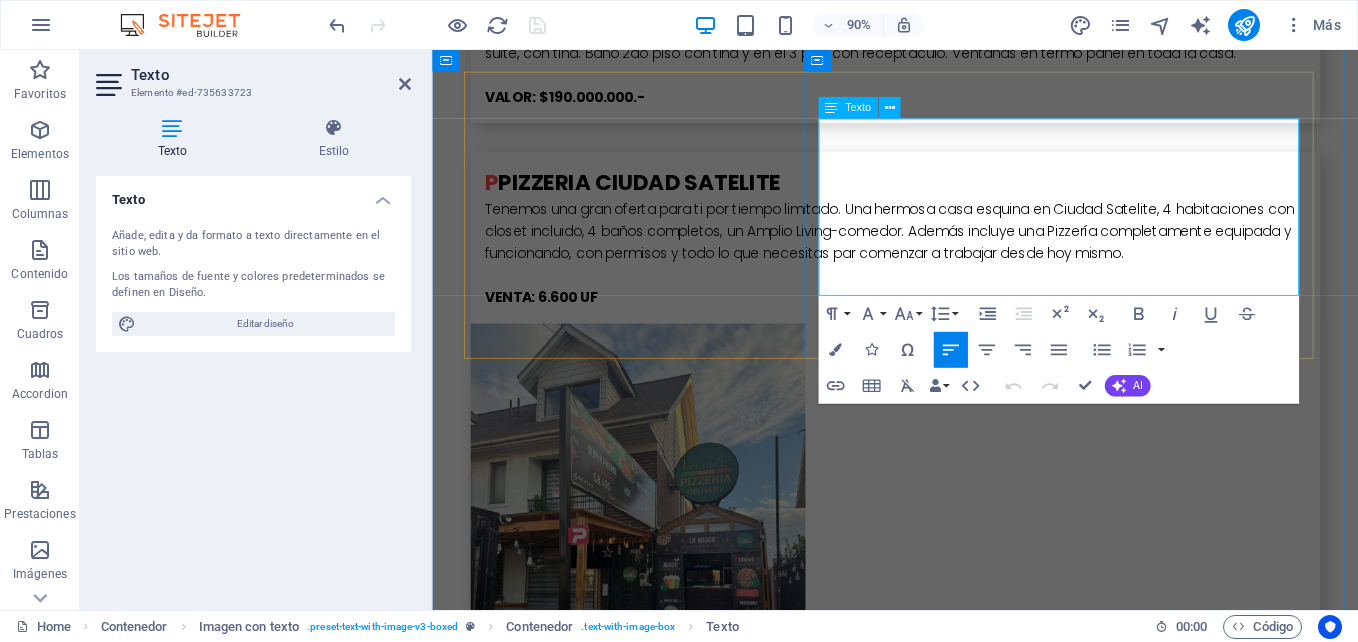 copy on "Espectacular departamento en Condominio Alto Las Cruces, con 3 habitaciones, 2 baños completos, terraza, Club house, 2 Piscinas abiertas todo el año, cancha baby, Quinchos, estacionamiento privado y de visitas. Bosque con senderos y juegos para niños entre otras cosas. Gastos comunes: $75.000" 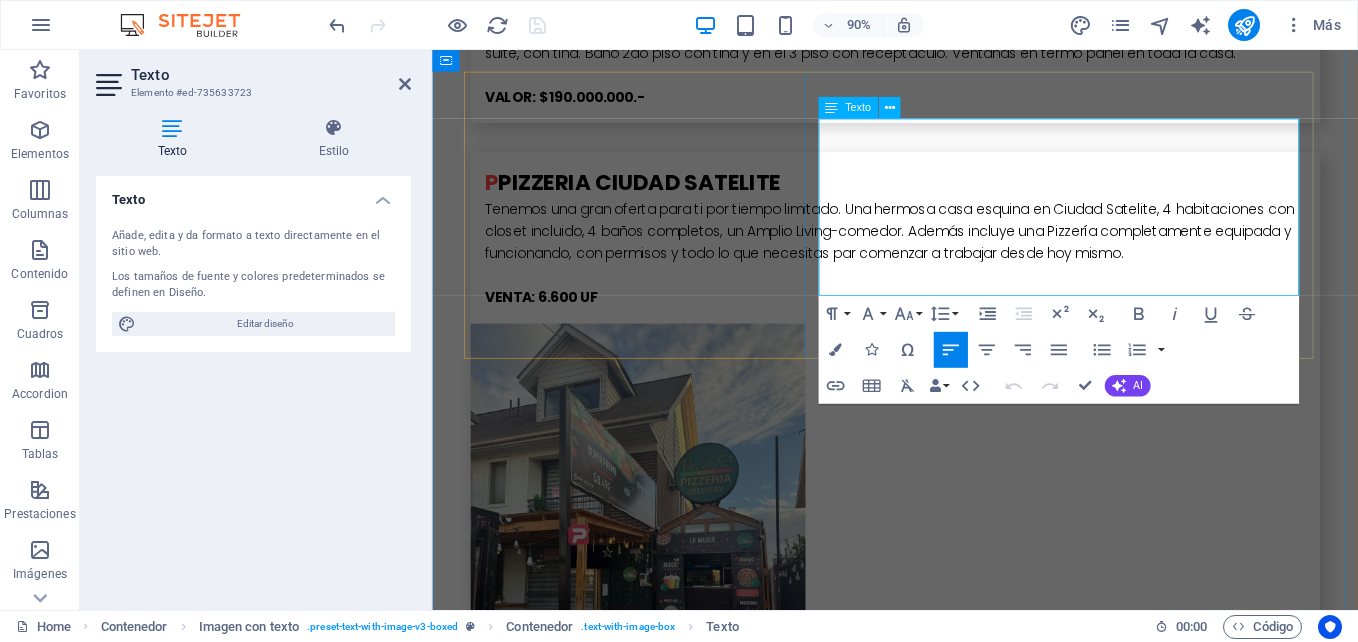 click on "Gastos comunes: $[PRICE]" at bounding box center (947, 6032) 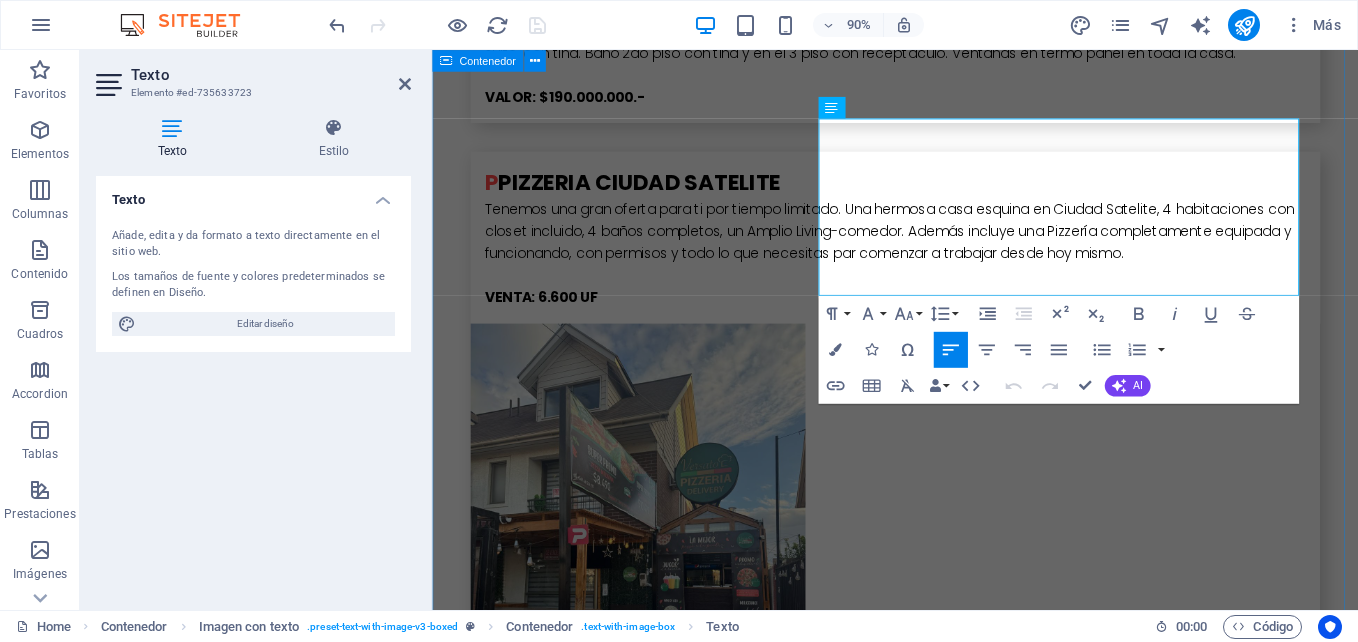 click on "b [NEIGHBORHOOD] propiedad en Barrio el Gomero de [CITY], en calle y no pasaje. Cuenta con dos pisos, en el primero, Dormitorio principal con baño y walk in closet, Amplia Cocina, Living Comedor, en el segundo piso 2 dormitorios y un baño completo. Patio y antejardín.  Casa aislada con mas de 200 metros cuadrados y más de 100 metros cuadrados construidos. Todas las ventanas en Termopanel y piso en Porcelanato en toda la Casa. VALOR: $[PRICE].-  [CITY] Casa aislada en sector netamente residencial, con gran terreno en La Cisterna. Aproximadamente 78 mts² construidos y 280 mts² de superficie total de terreno. Cuenta con 3 dormitorios living comedor Baño y cocina. Además cuenta con Habitación de servicio con baño independiente, sector de terraza y comedor de diario. También incluye una pequeña bodega. En el acceso hay cobertizo para vehículos. Amplias terrazas de baldosas. VALOR: $[PRICE].-  Parcela de agrado VALOR: $[PRICE].-  B [NEIGHBORHOOD] VALOR: $[PRICE].-  C" at bounding box center (946, 3209) 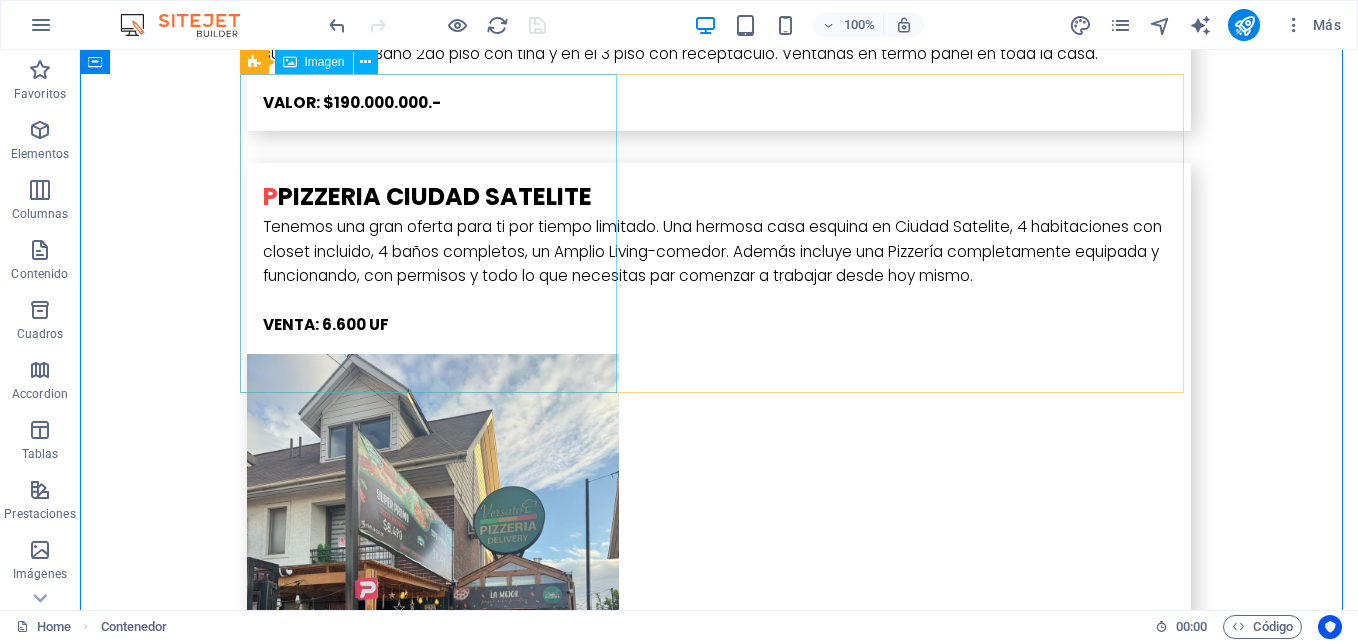 click at bounding box center [388, 5734] 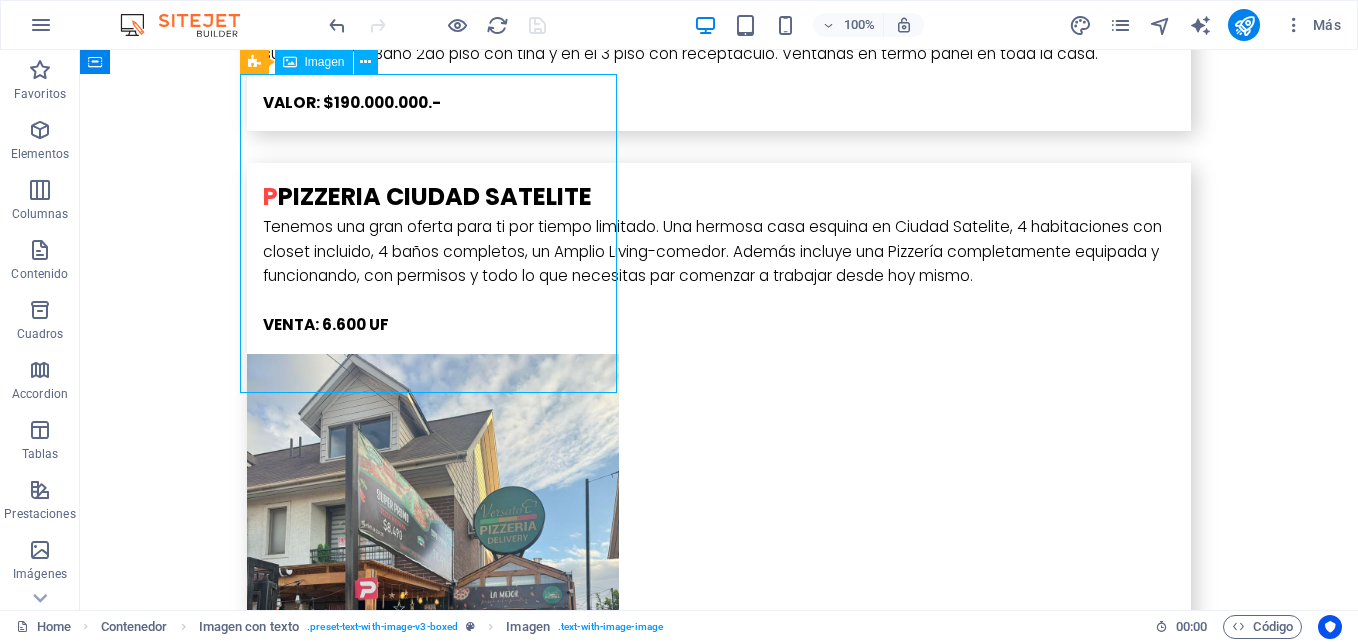click at bounding box center [388, 5734] 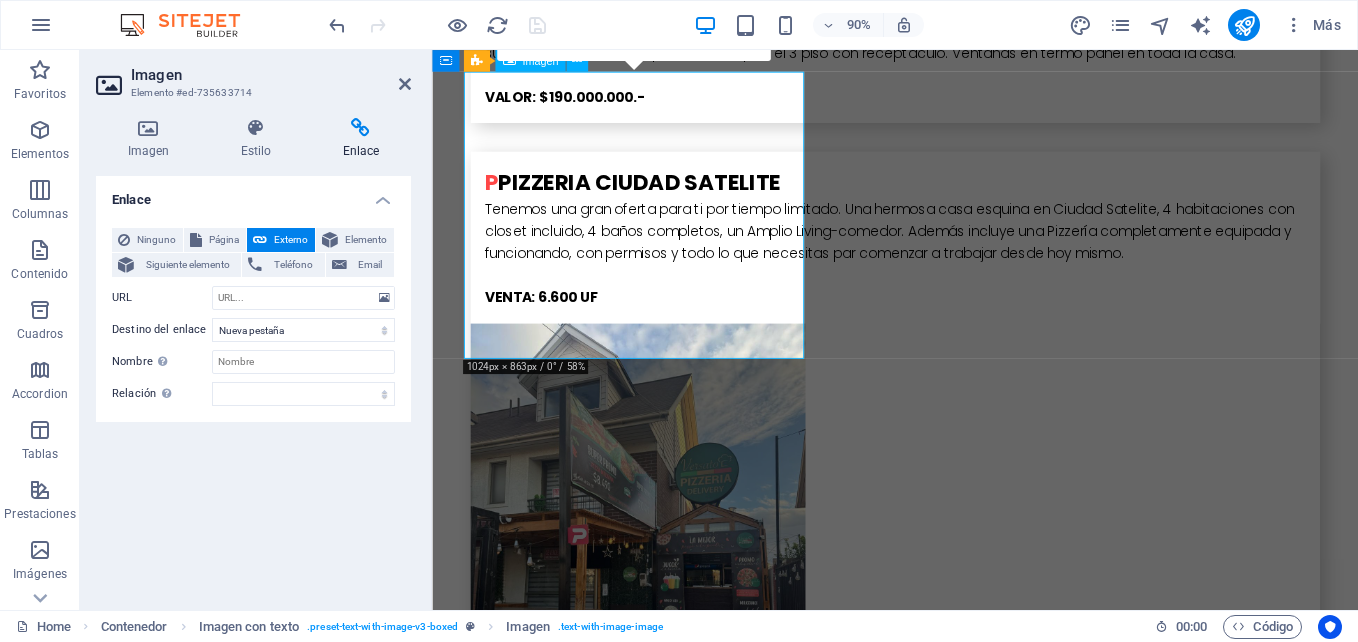 click at bounding box center [616, 5734] 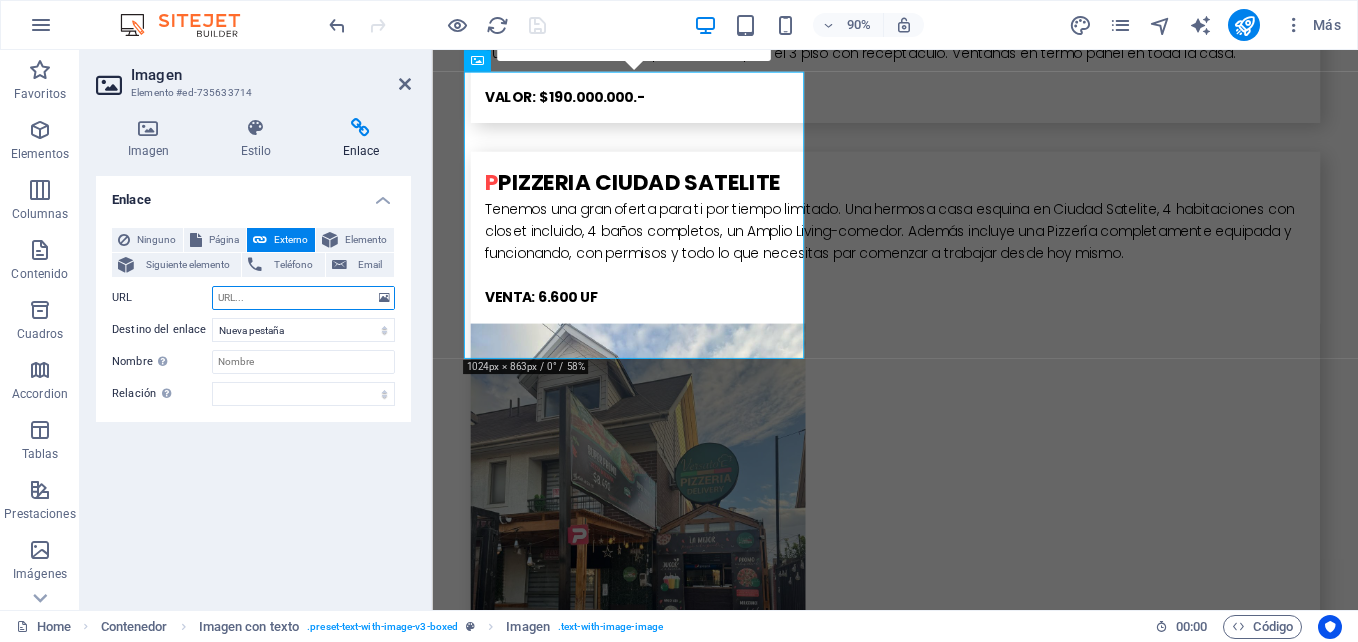 click on "URL" at bounding box center (303, 298) 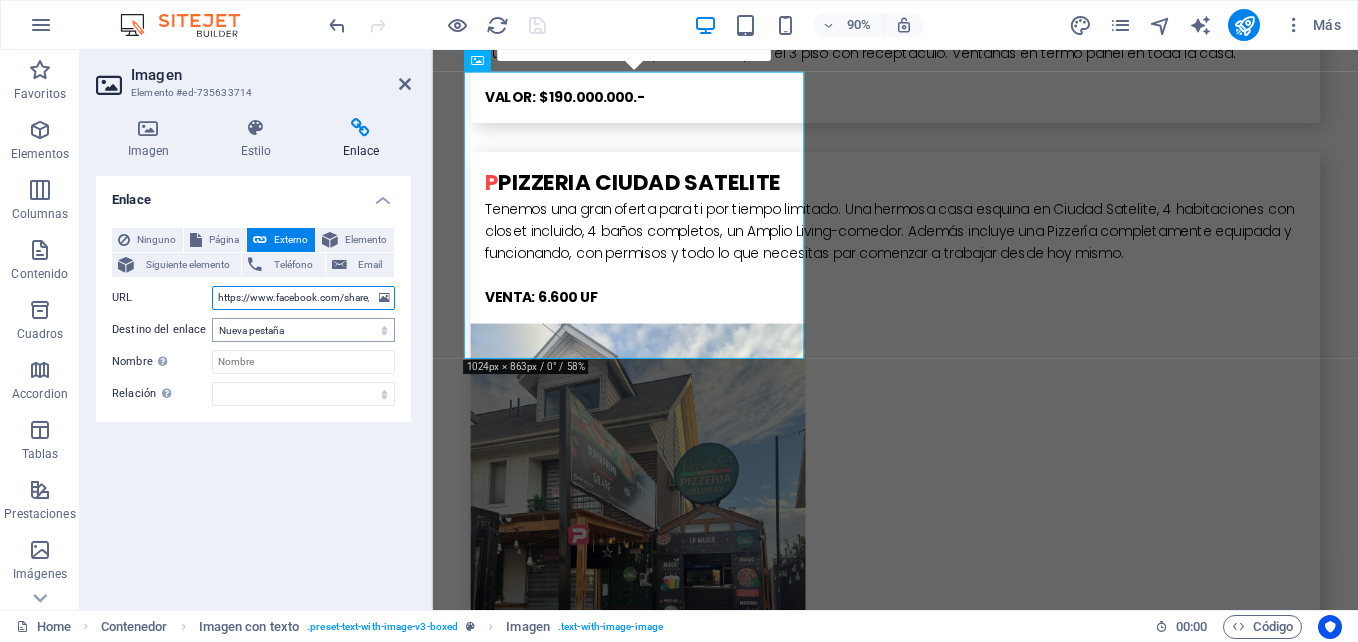 scroll, scrollTop: 0, scrollLeft: 79, axis: horizontal 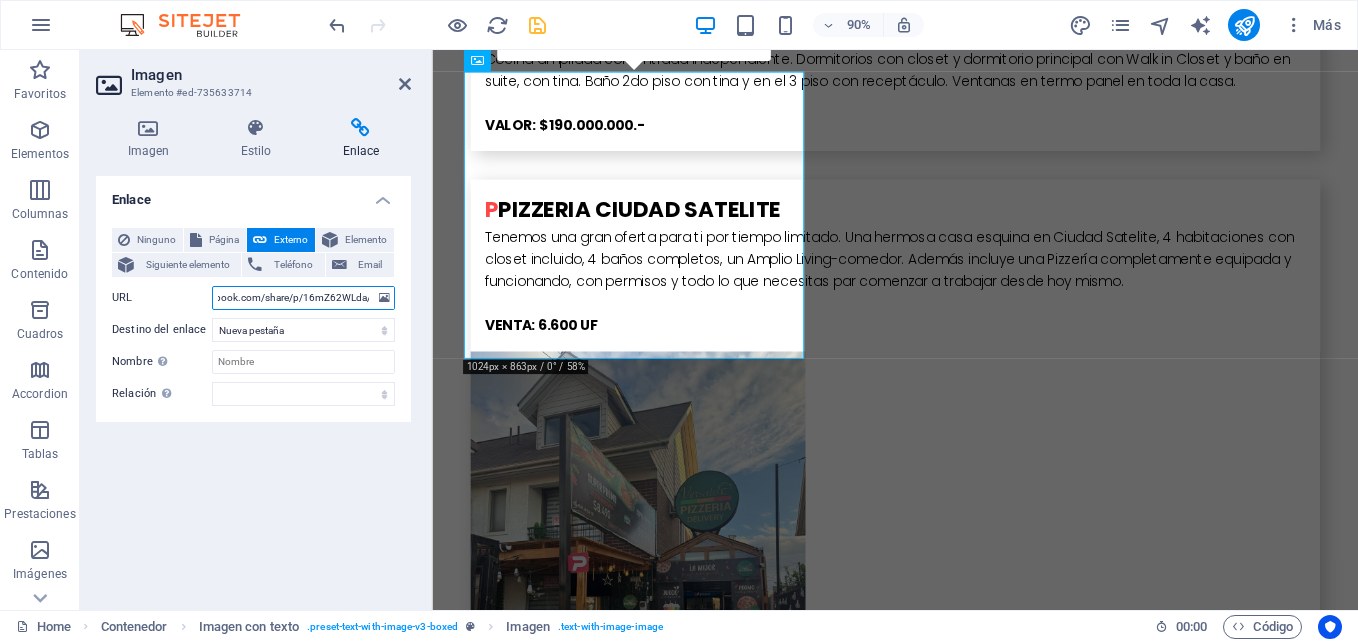 type on "https://www.facebook.com/share/p/16mZ62WLda/" 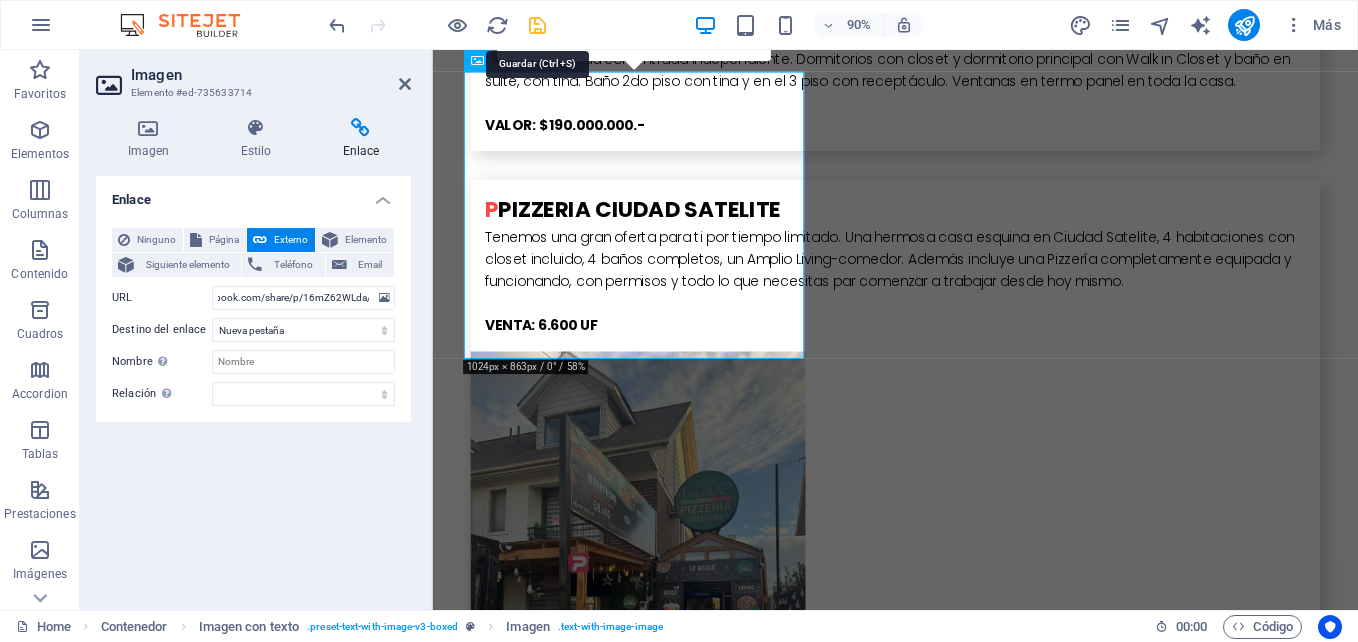 scroll, scrollTop: 0, scrollLeft: 0, axis: both 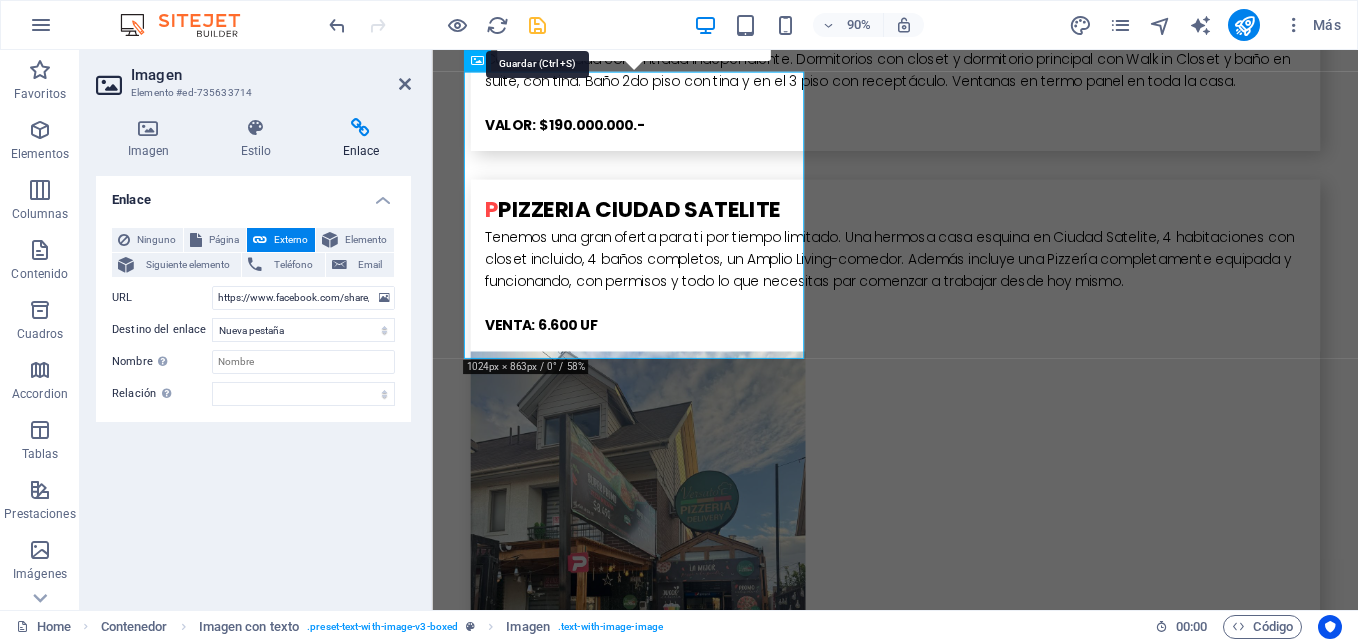 click at bounding box center (537, 25) 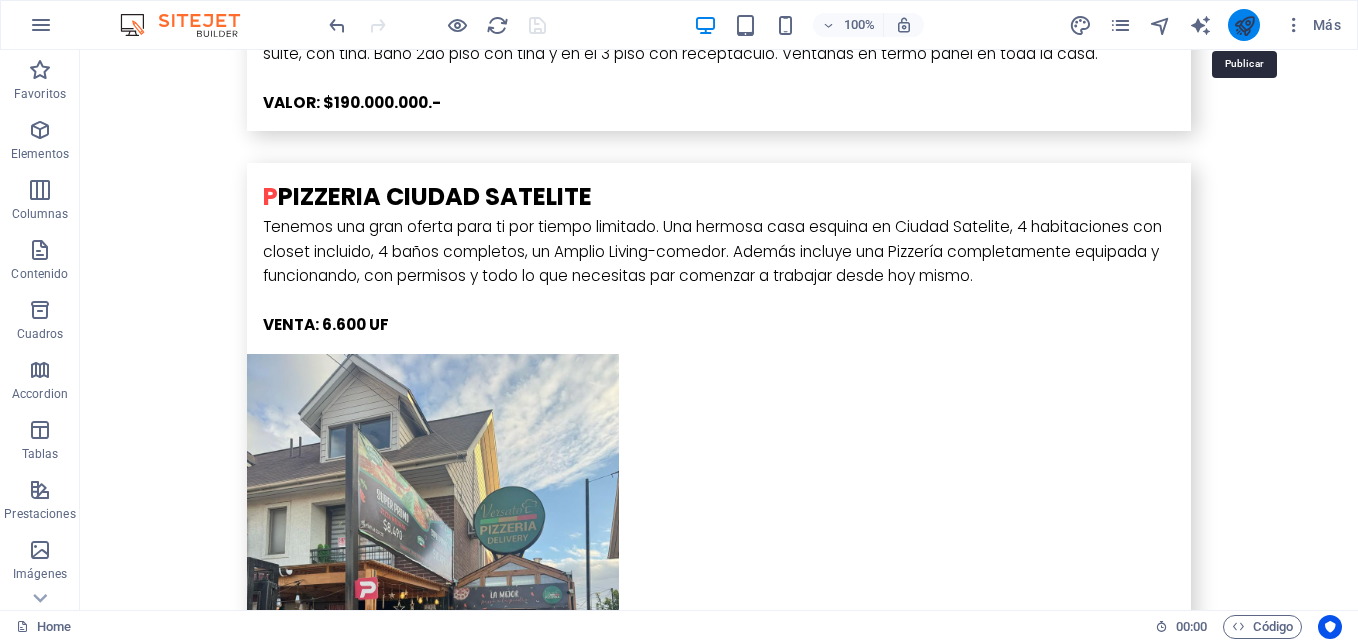 click at bounding box center (1244, 25) 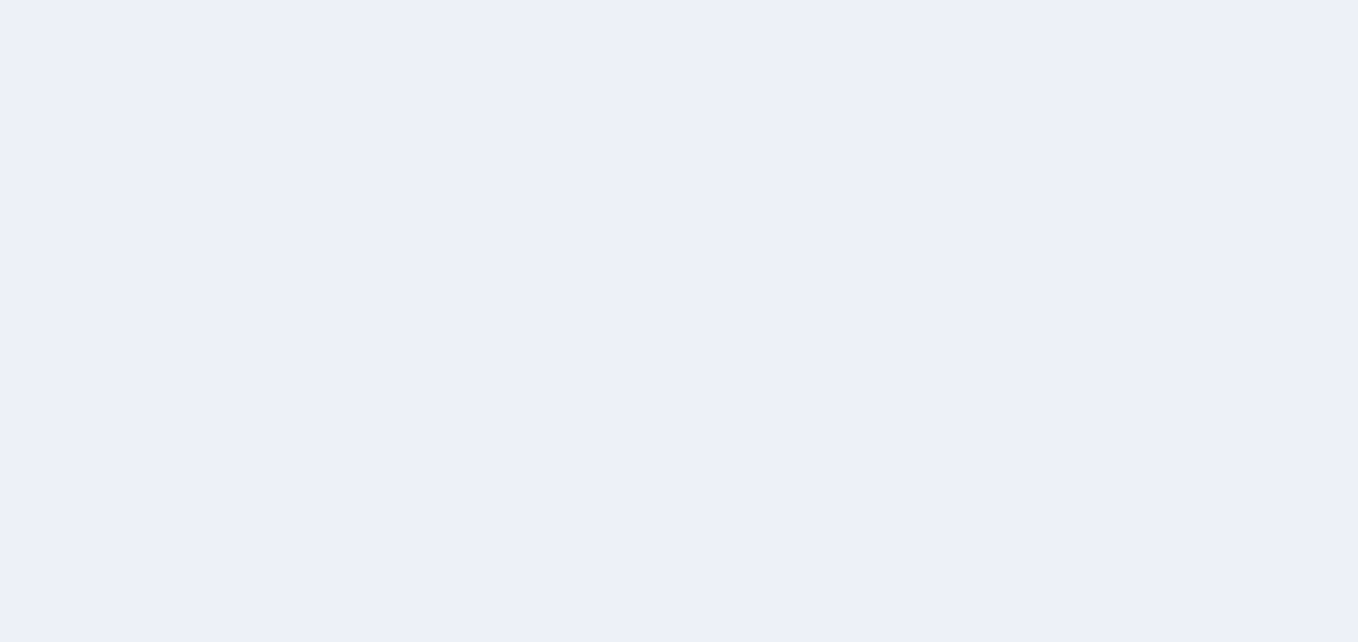 scroll, scrollTop: 0, scrollLeft: 0, axis: both 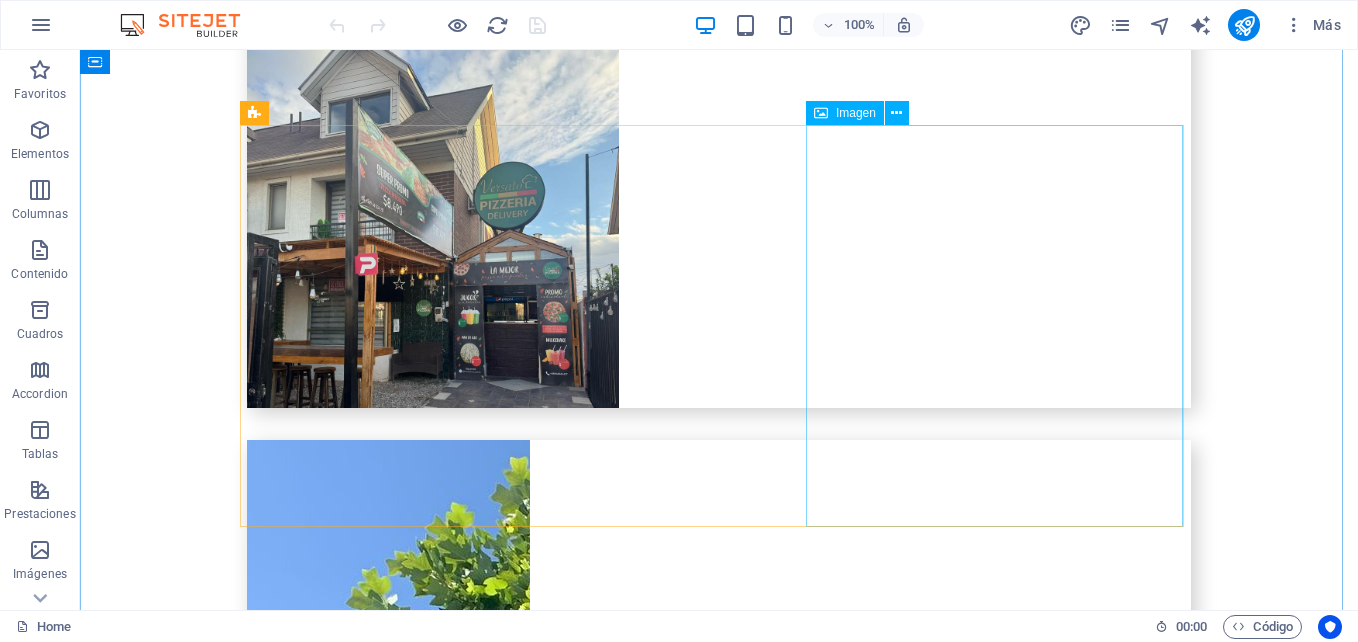 click at bounding box center [388, 6356] 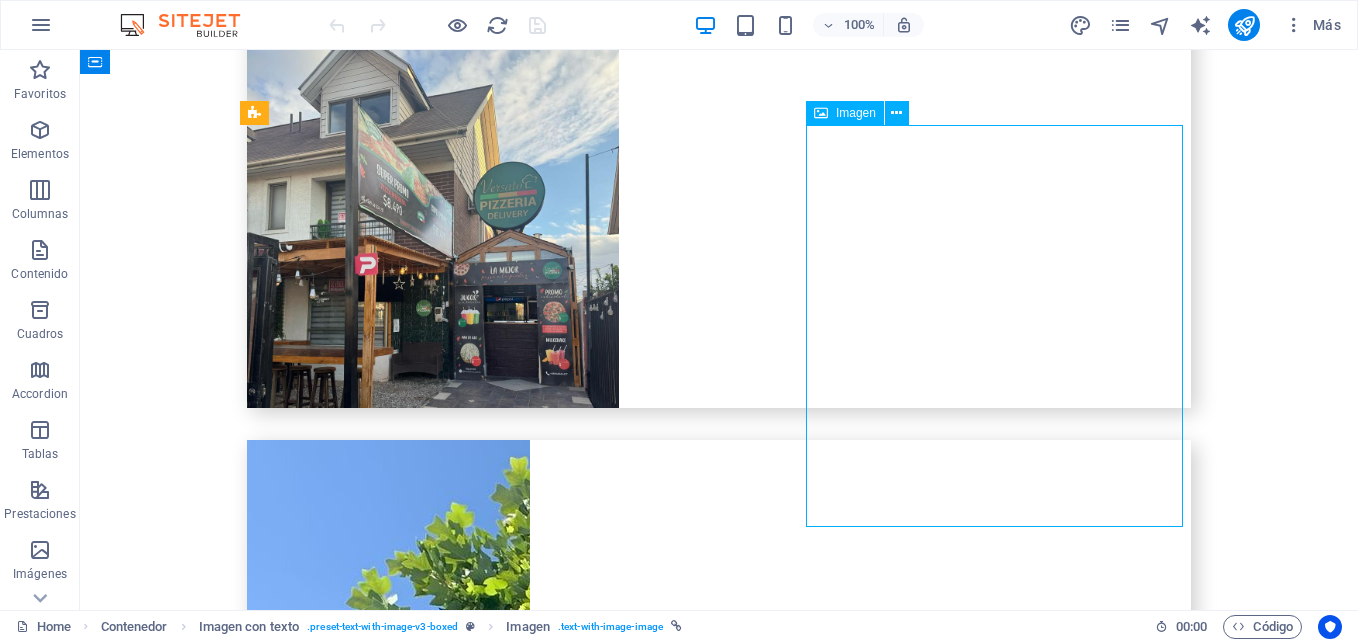 click at bounding box center [388, 6356] 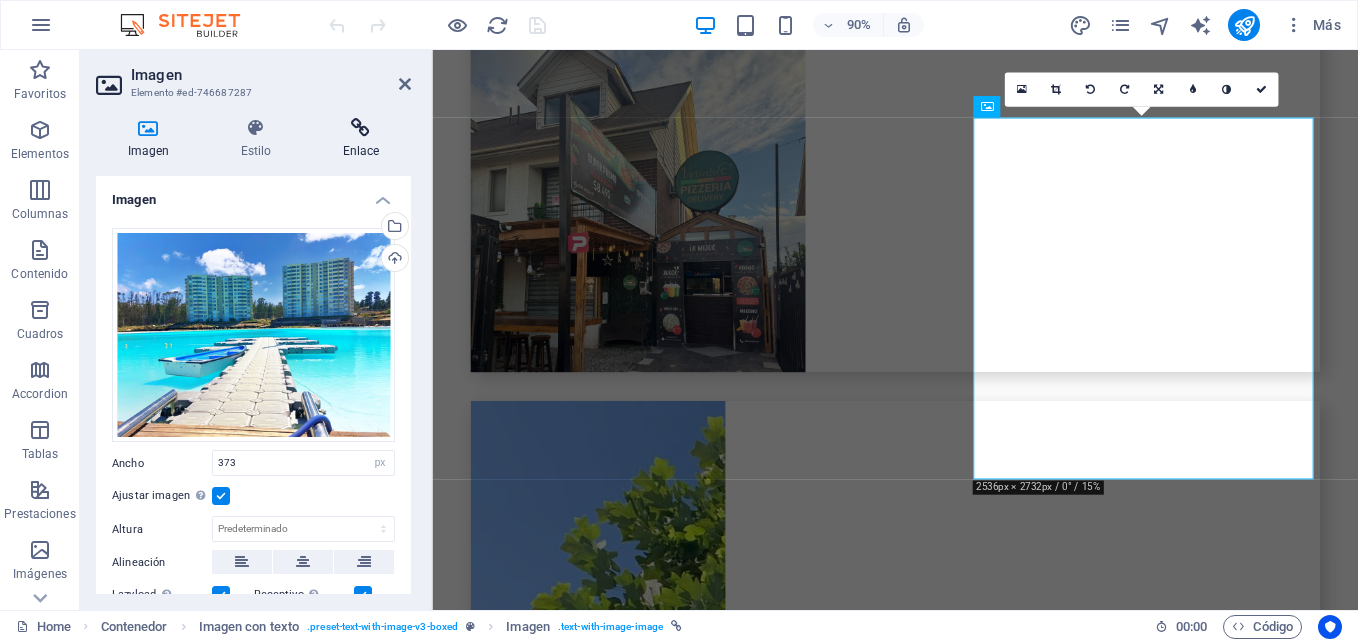click on "Enlace" at bounding box center [361, 139] 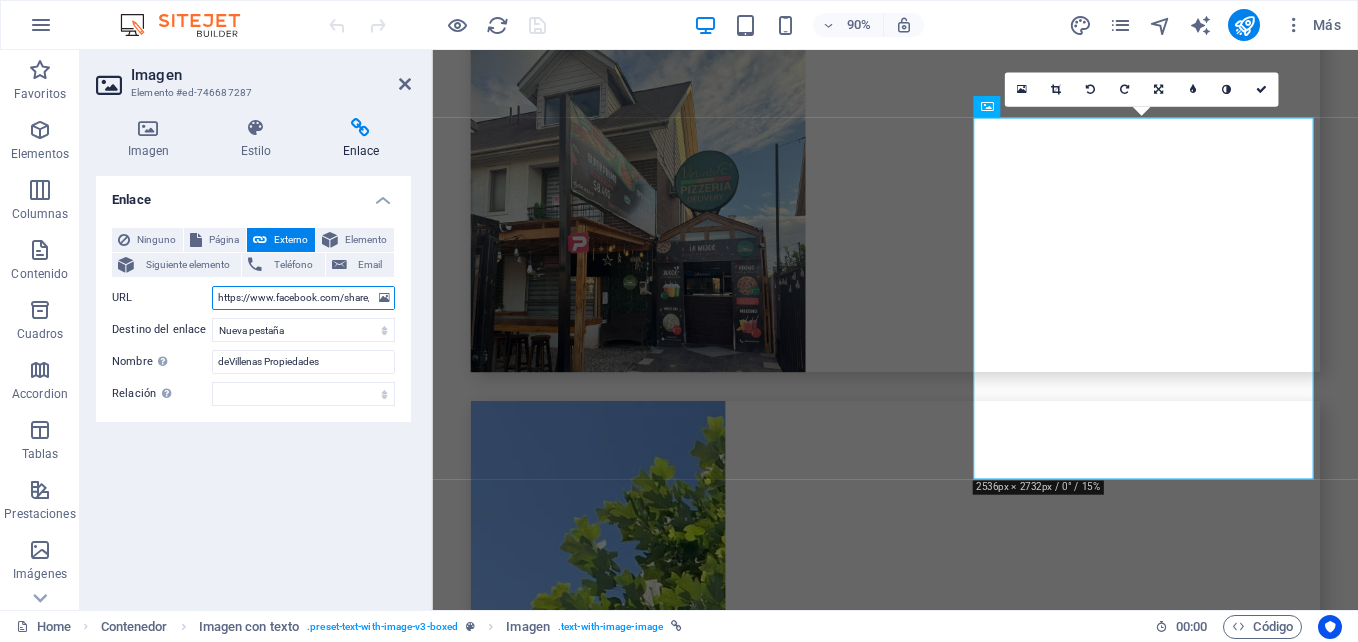 click on "https://www.facebook.com/share/p/12B2x1arTBa/" at bounding box center (303, 298) 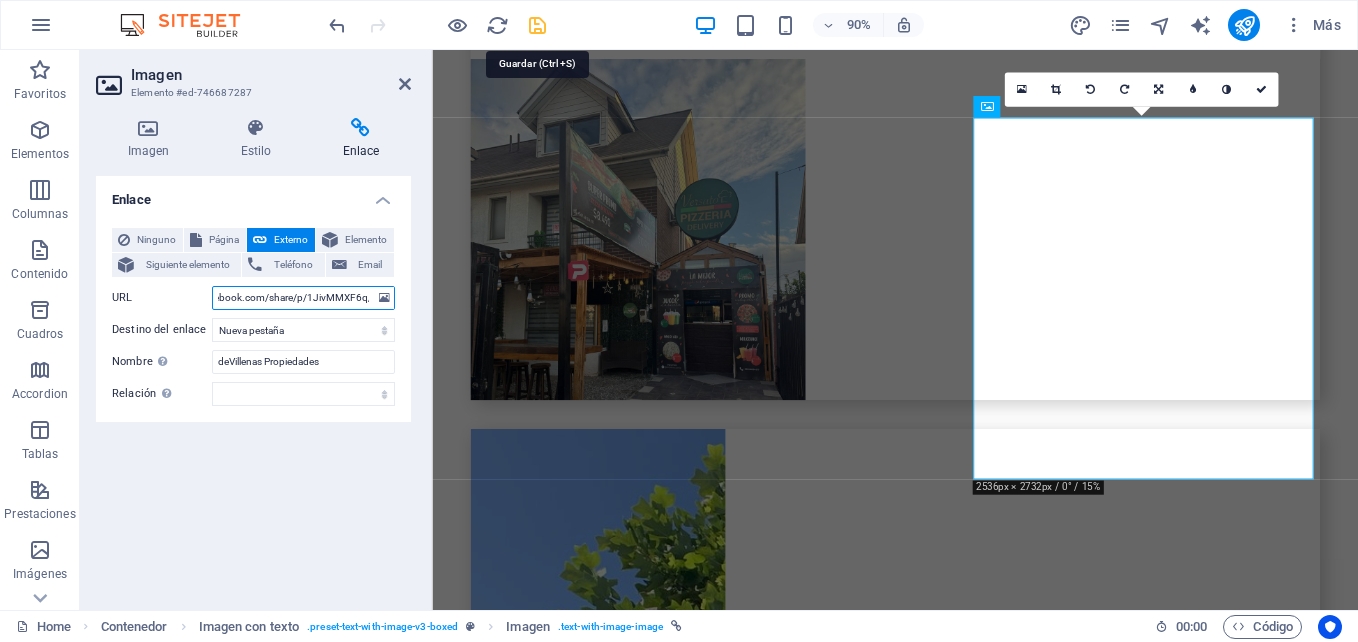 type on "https://www.facebook.com/share/p/1JivMMXF6q/" 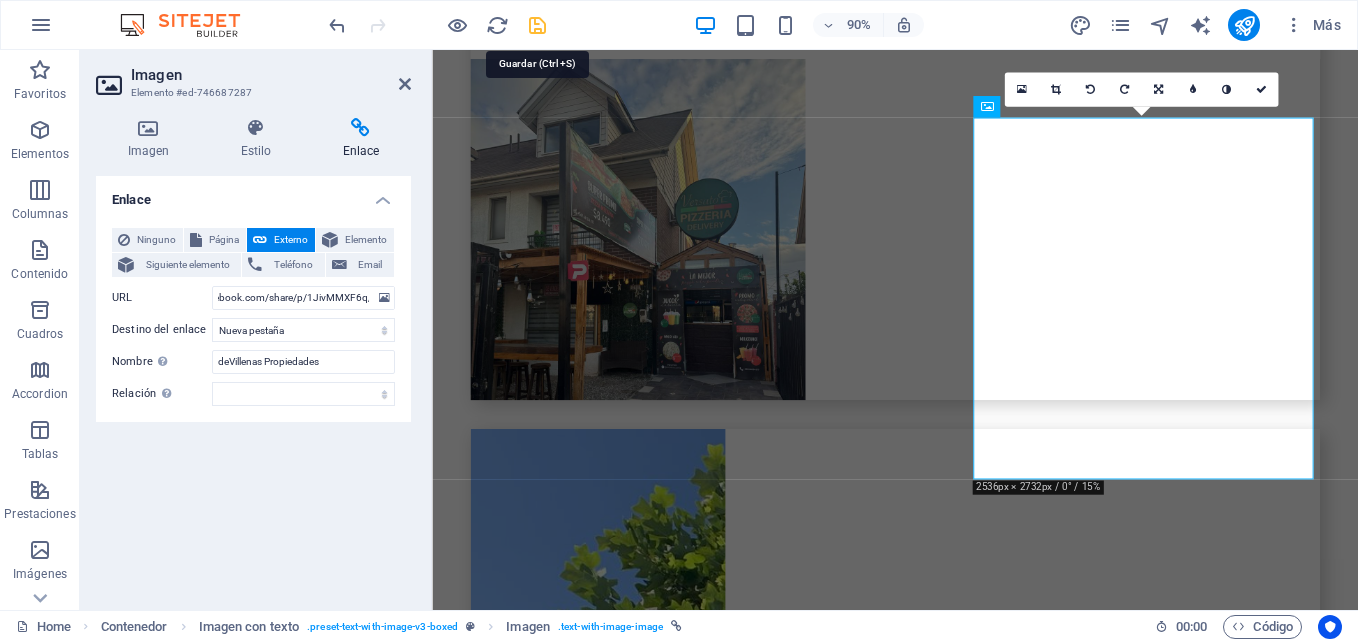 scroll, scrollTop: 0, scrollLeft: 0, axis: both 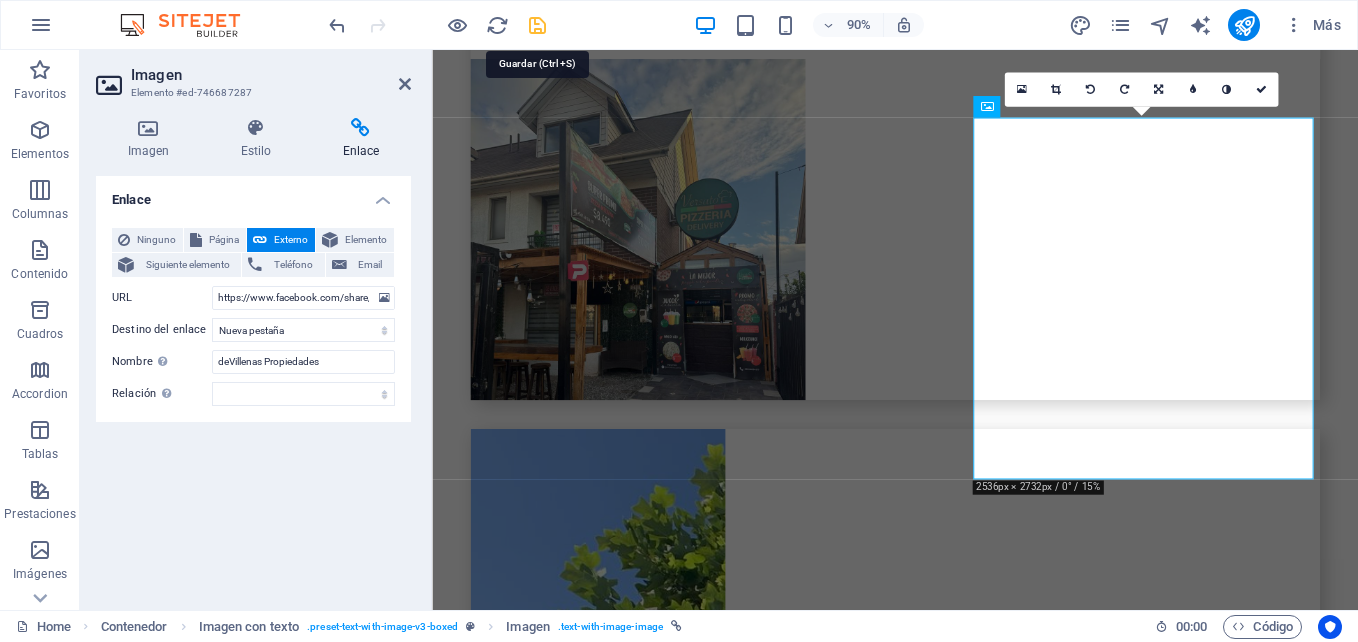 click at bounding box center [537, 25] 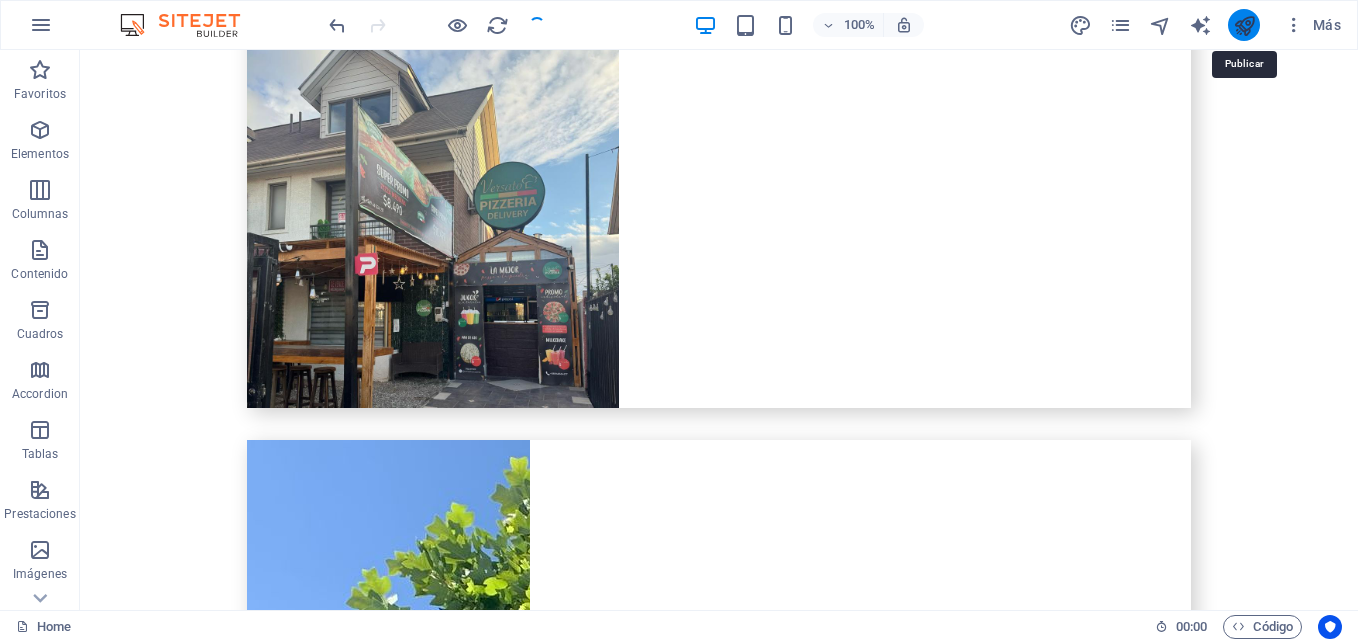 click at bounding box center (1244, 25) 